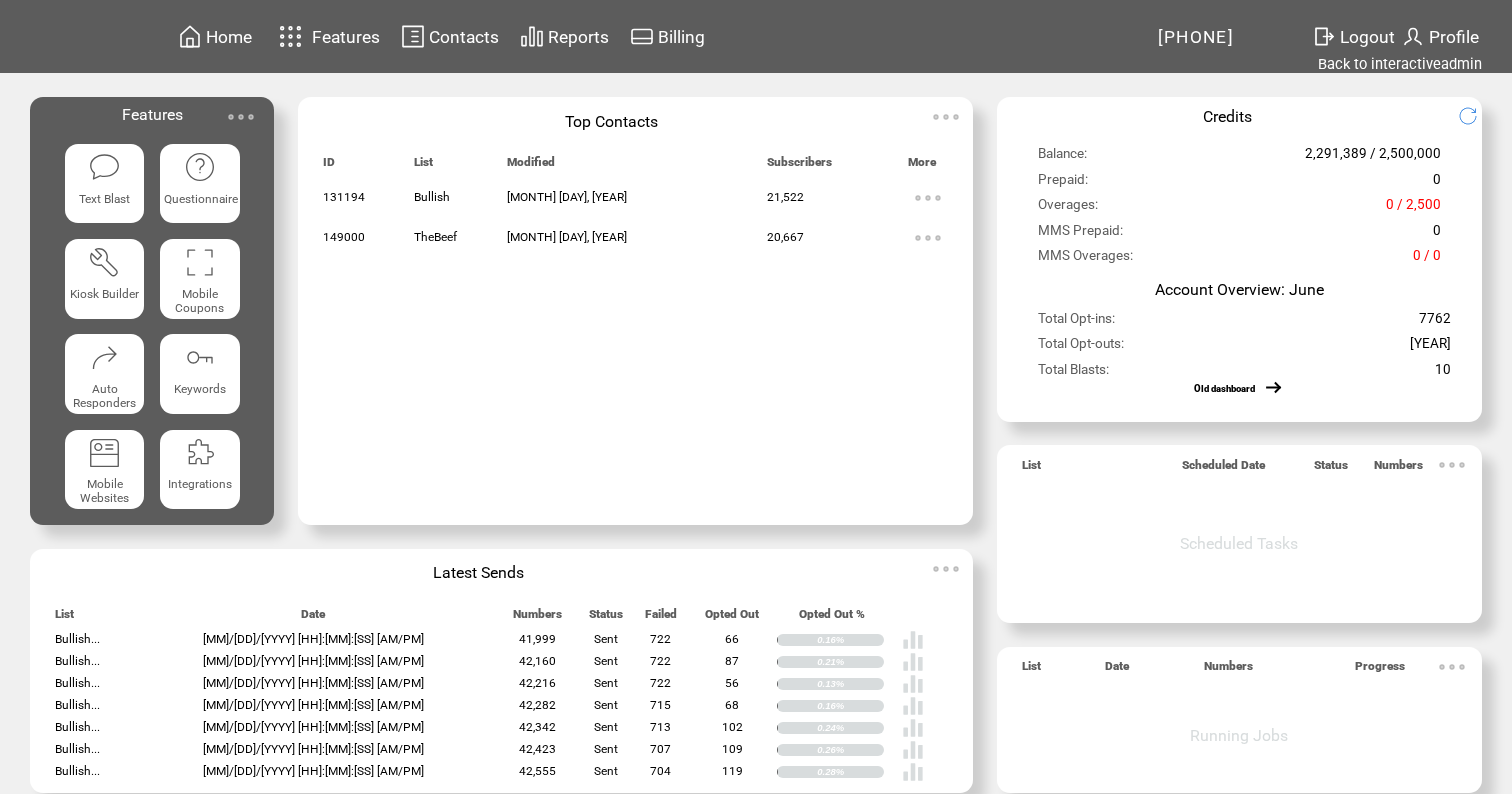 scroll, scrollTop: 0, scrollLeft: 0, axis: both 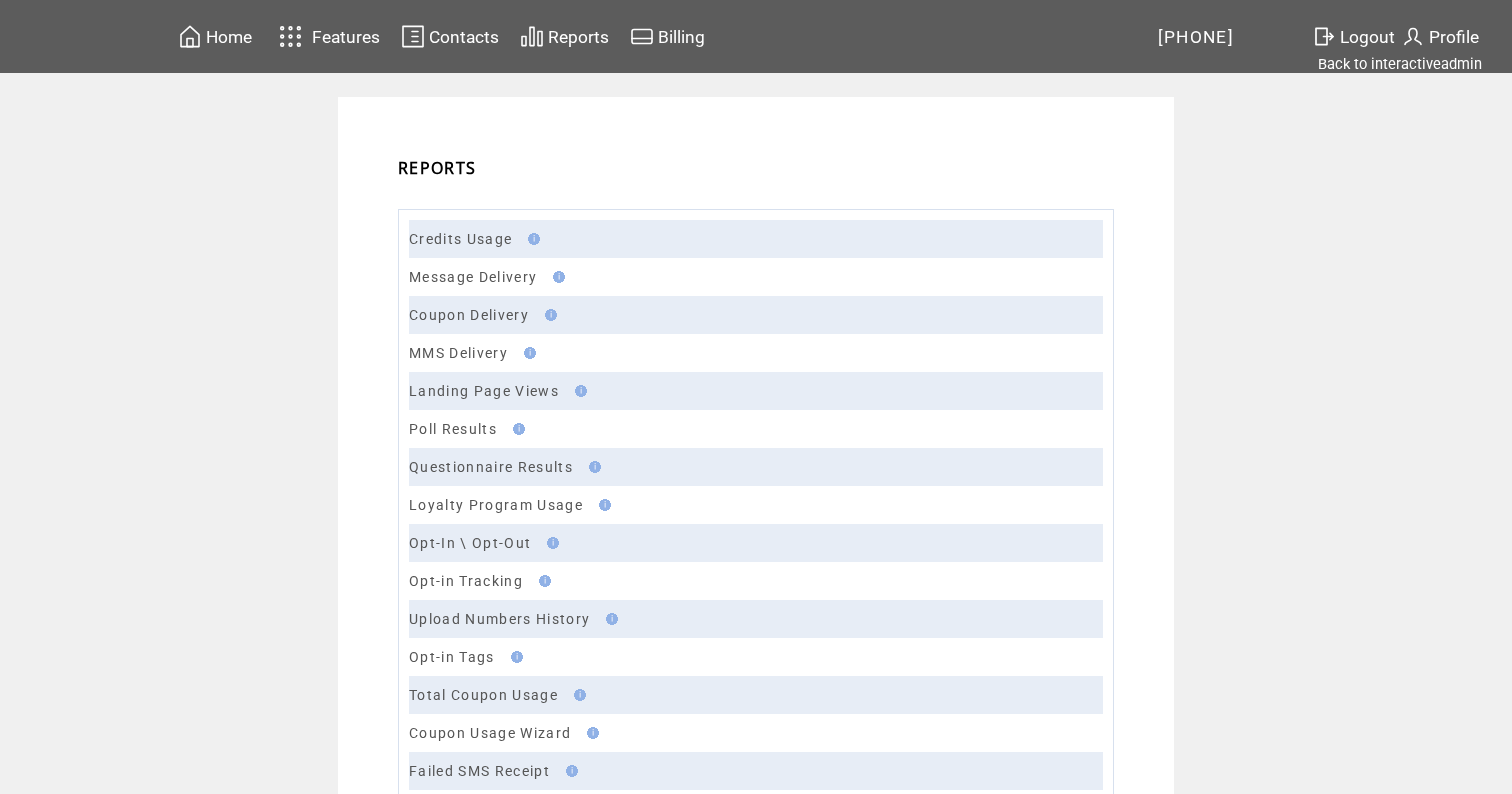click on "Message Delivery" at bounding box center [473, 277] 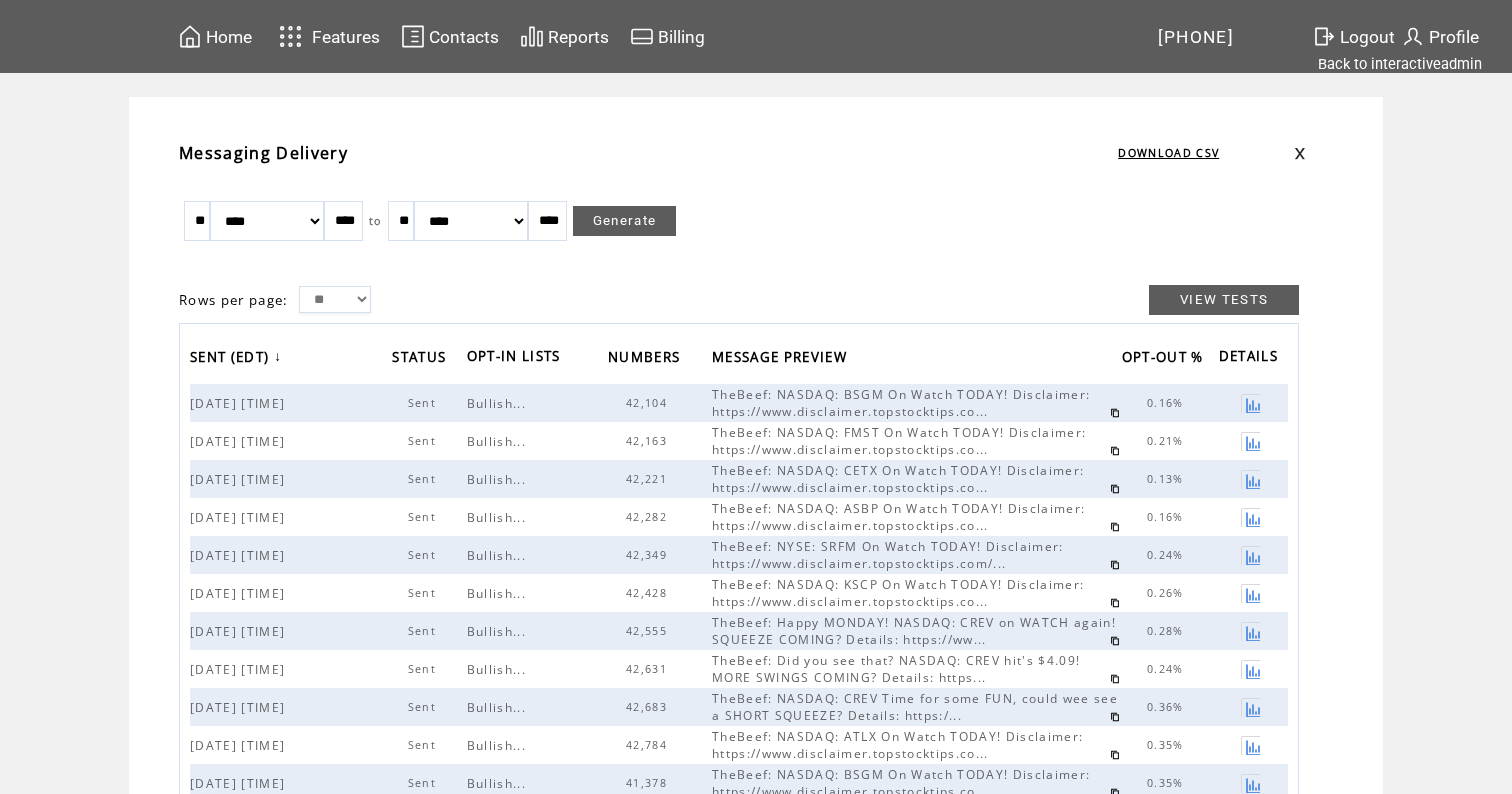scroll, scrollTop: 0, scrollLeft: 0, axis: both 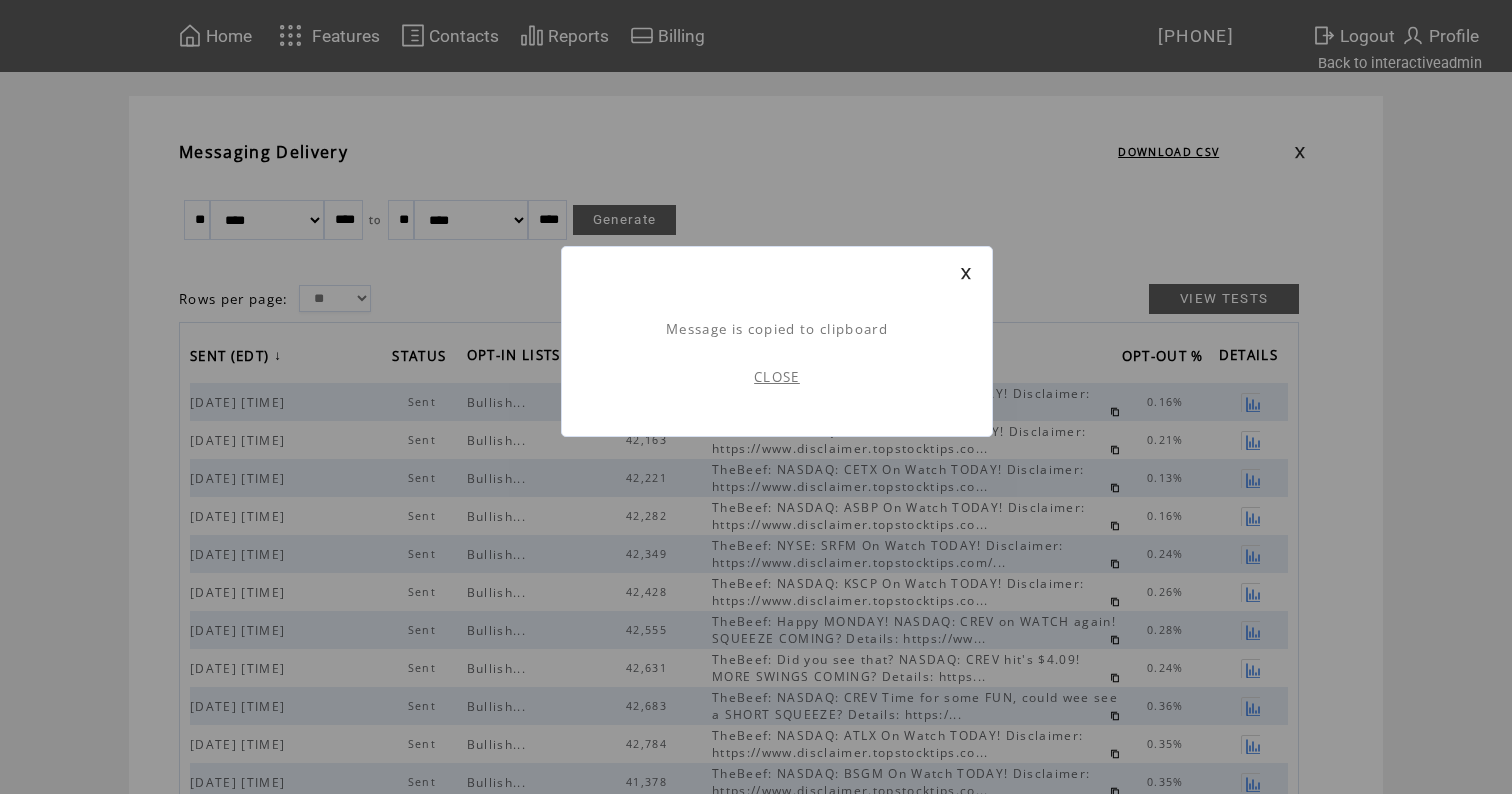 click on "CLOSE" at bounding box center (777, 377) 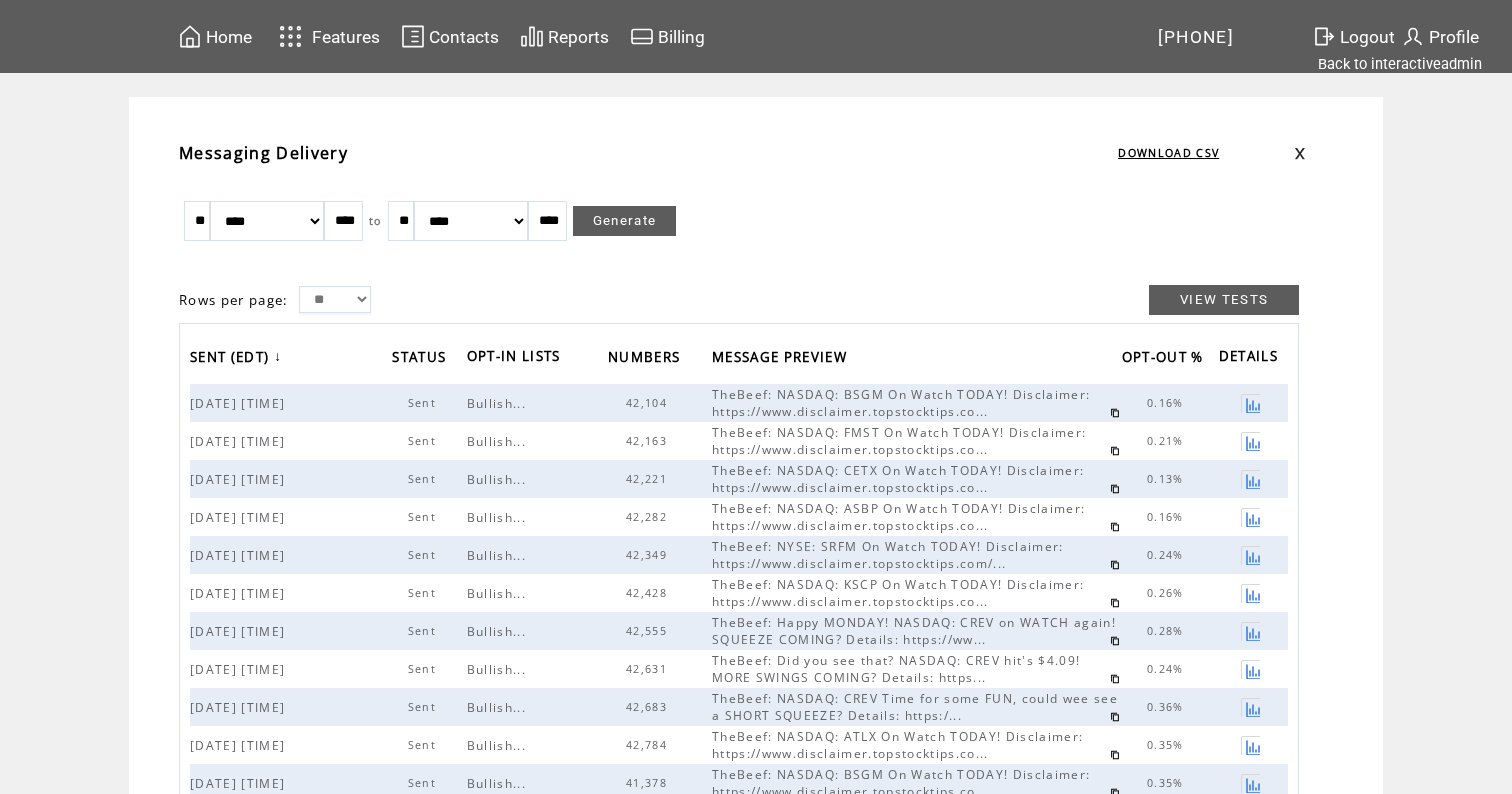 click on "Home" at bounding box center [229, 37] 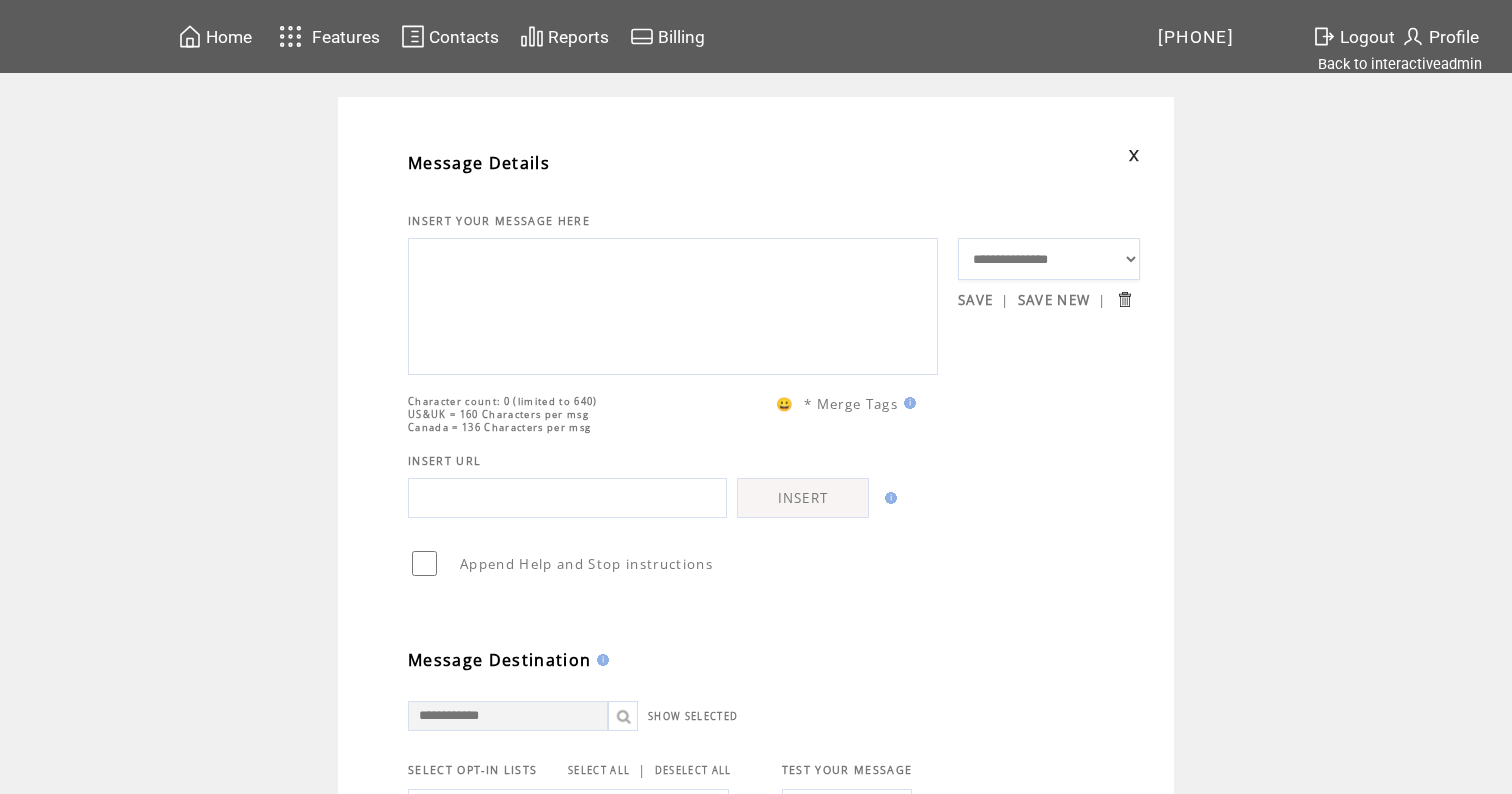 scroll, scrollTop: 0, scrollLeft: 0, axis: both 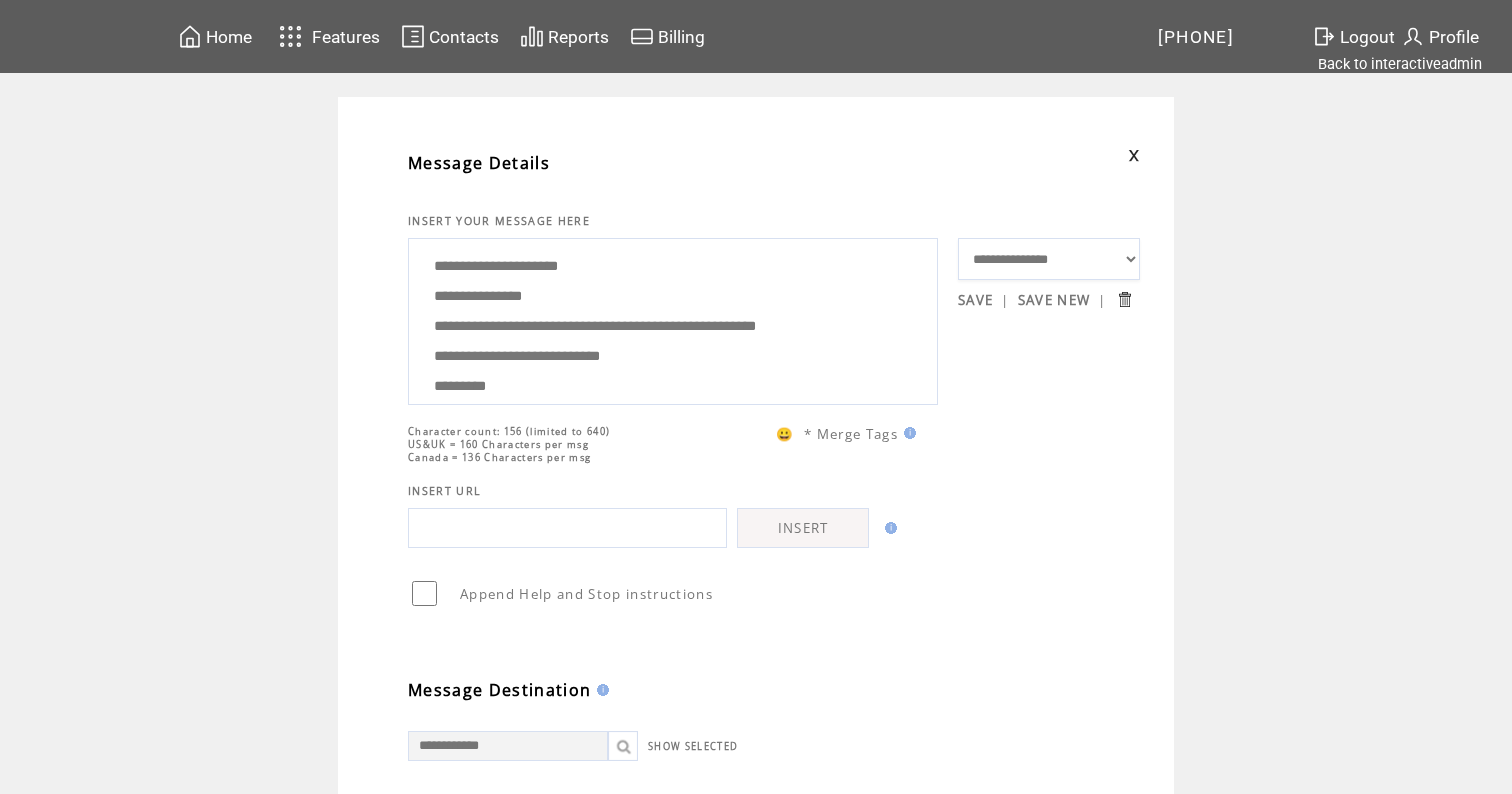 click on "**********" at bounding box center [673, 319] 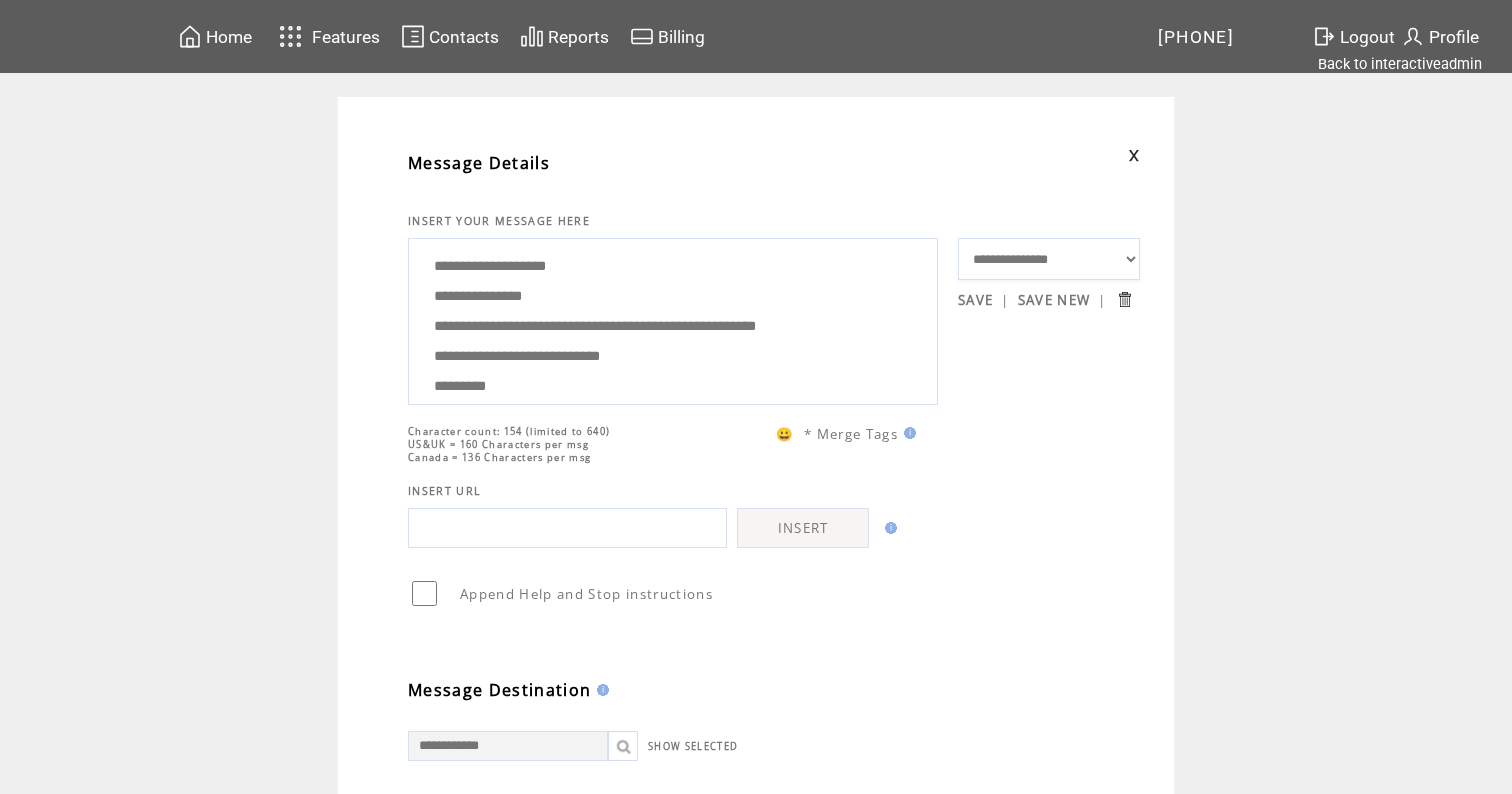 click on "**********" at bounding box center [673, 319] 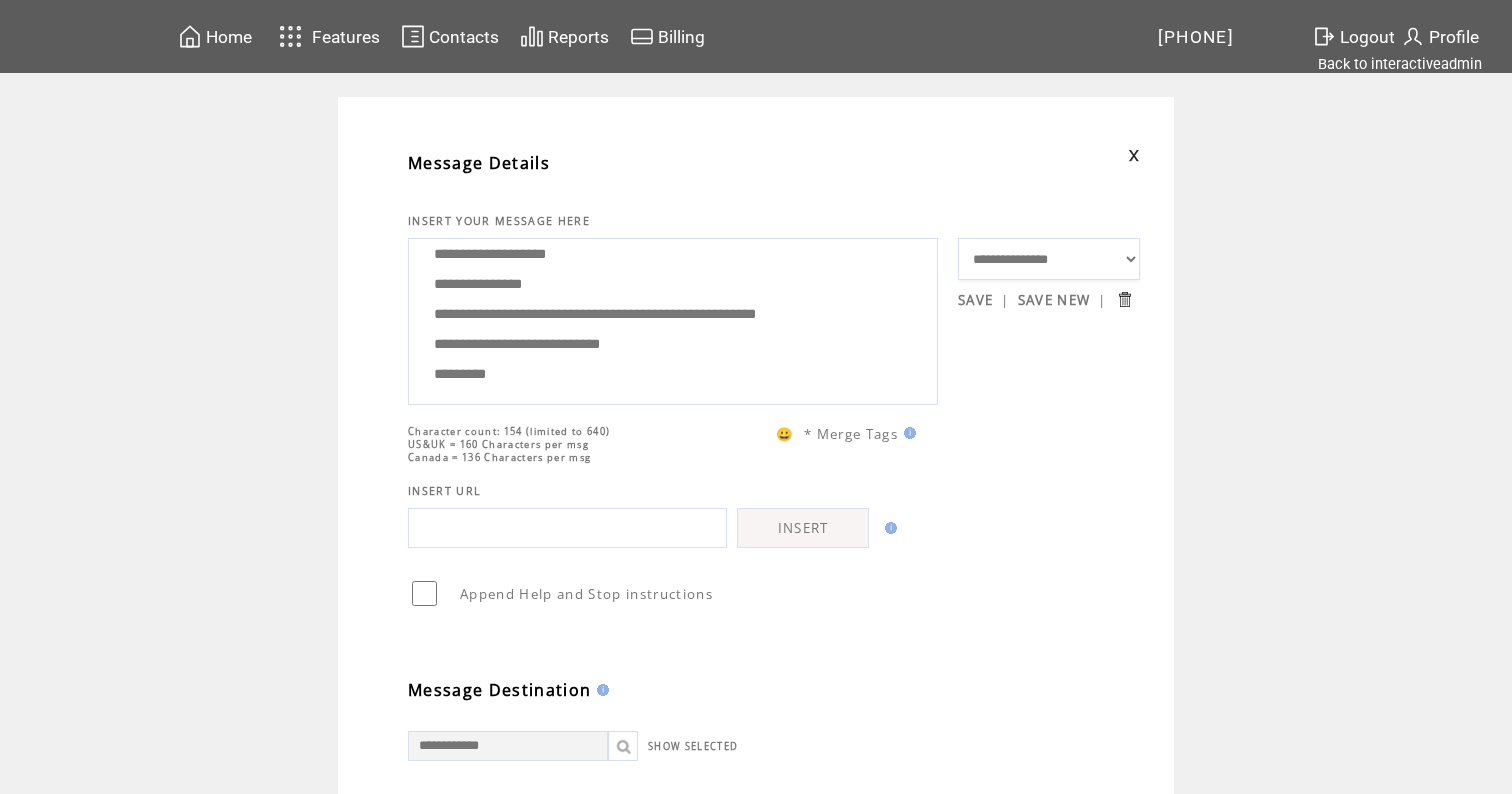 scroll, scrollTop: 0, scrollLeft: 0, axis: both 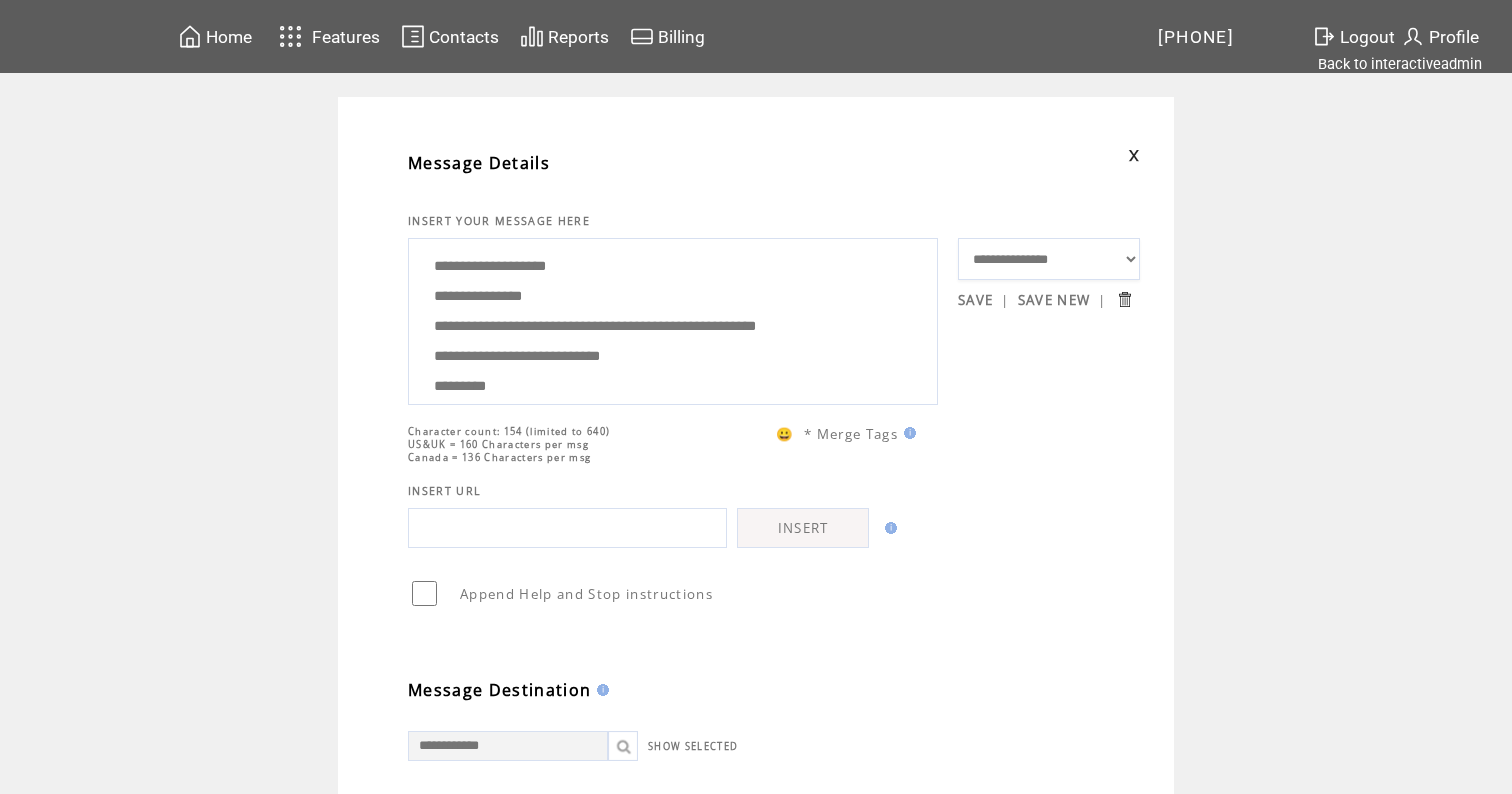 drag, startPoint x: 637, startPoint y: 373, endPoint x: 614, endPoint y: 162, distance: 212.24985 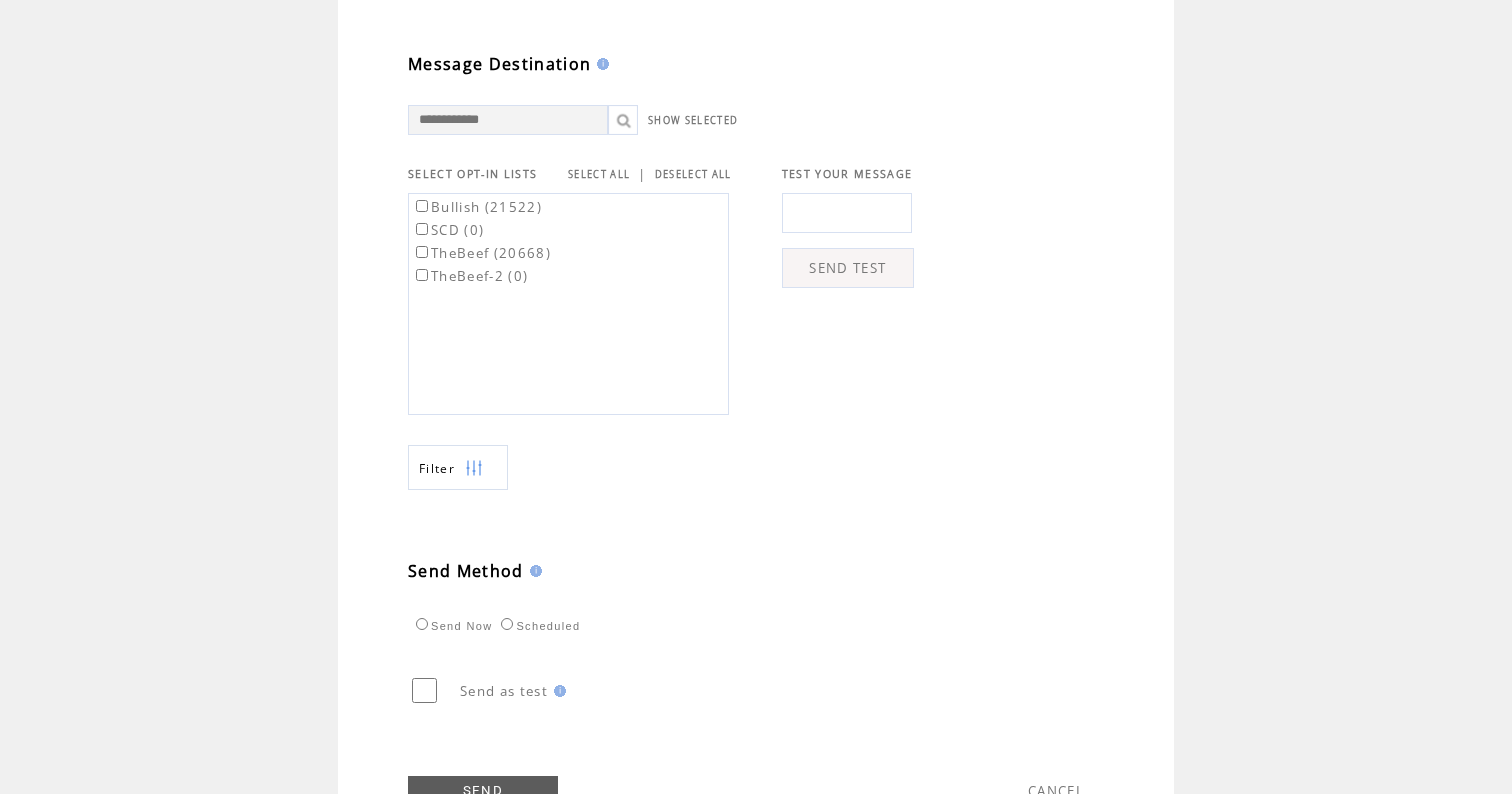 scroll, scrollTop: 681, scrollLeft: 0, axis: vertical 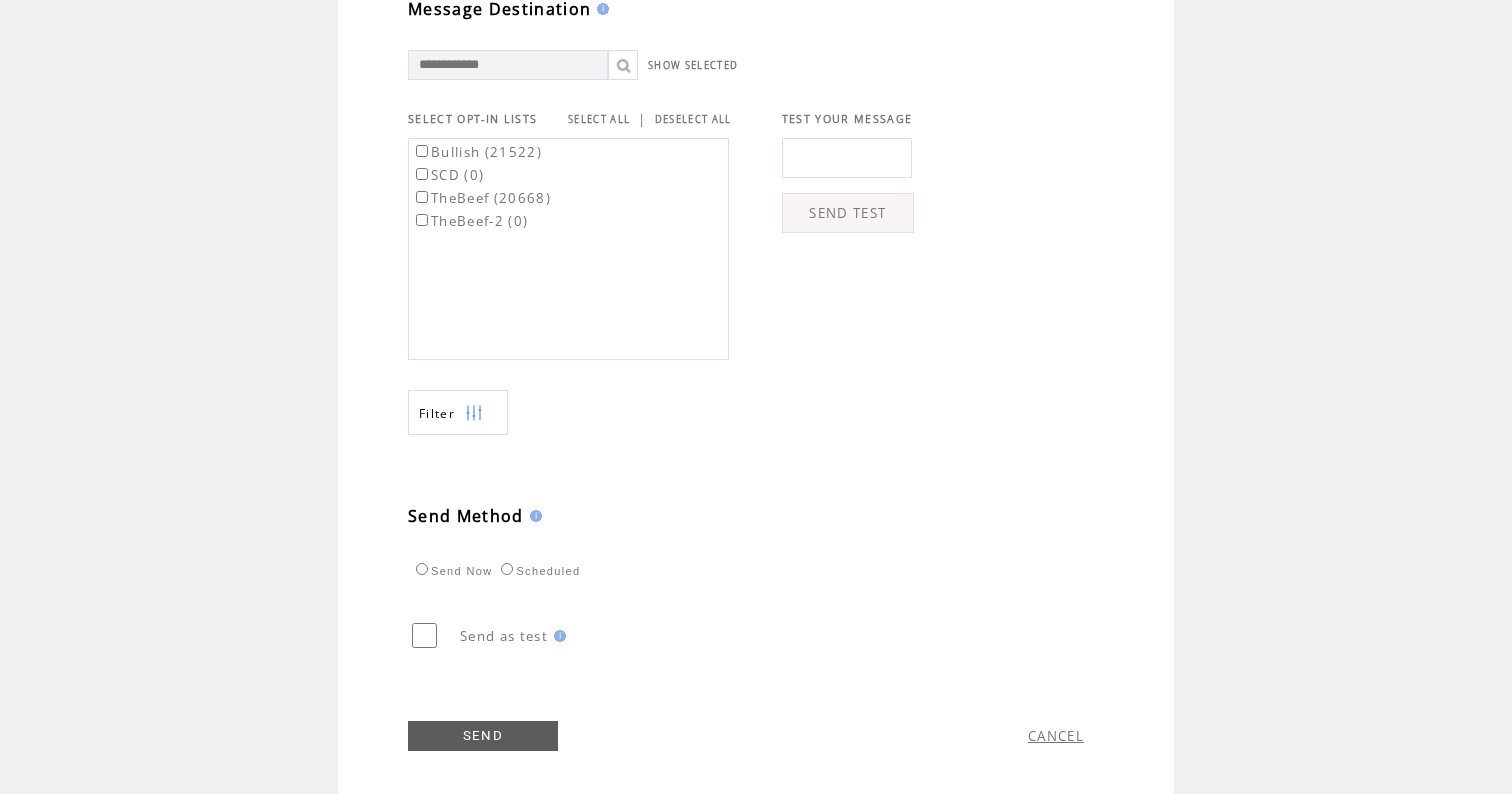 type on "**********" 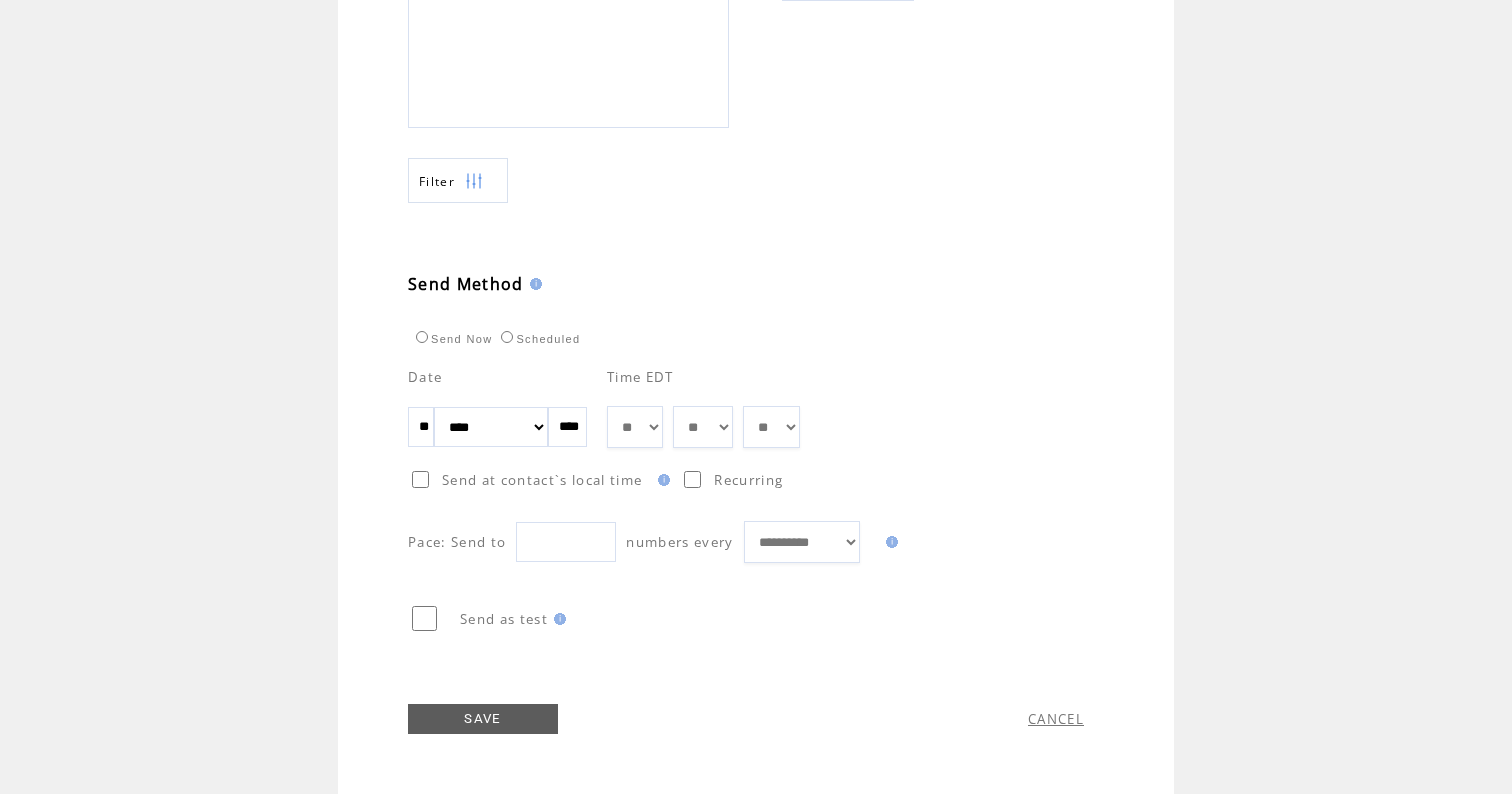 scroll, scrollTop: 924, scrollLeft: 0, axis: vertical 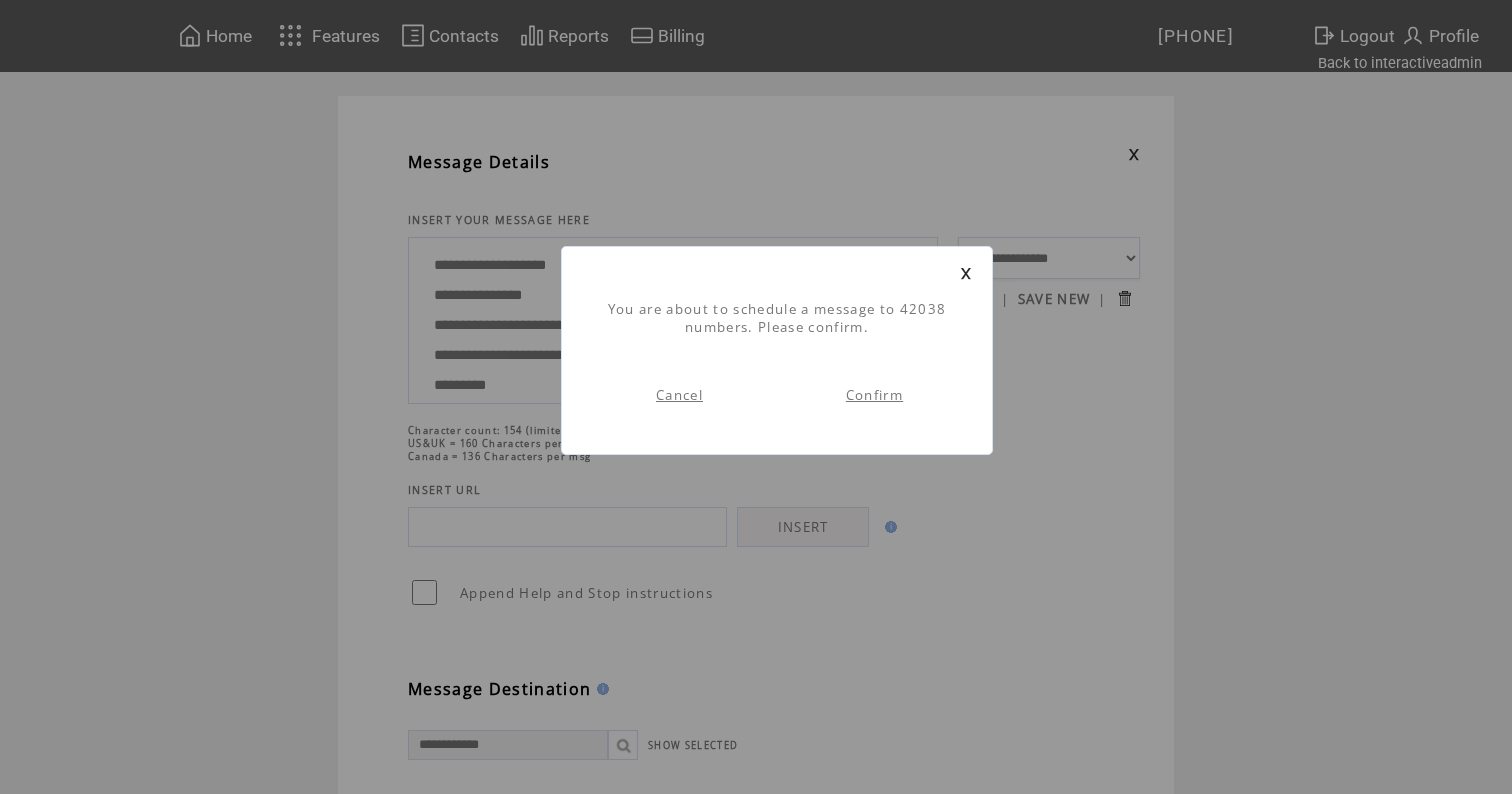 click on "Cancel" at bounding box center [679, 395] 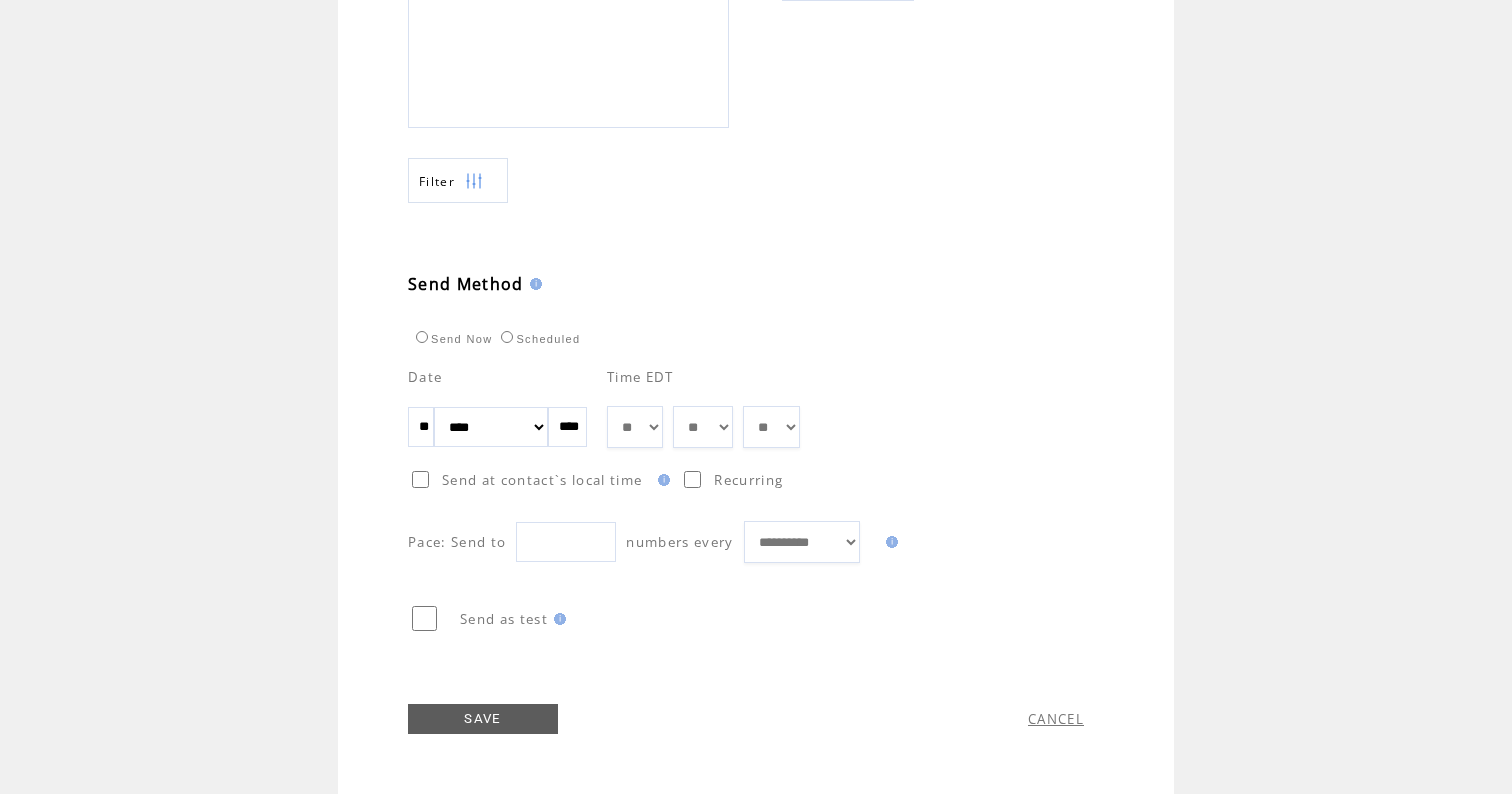 scroll, scrollTop: 924, scrollLeft: 0, axis: vertical 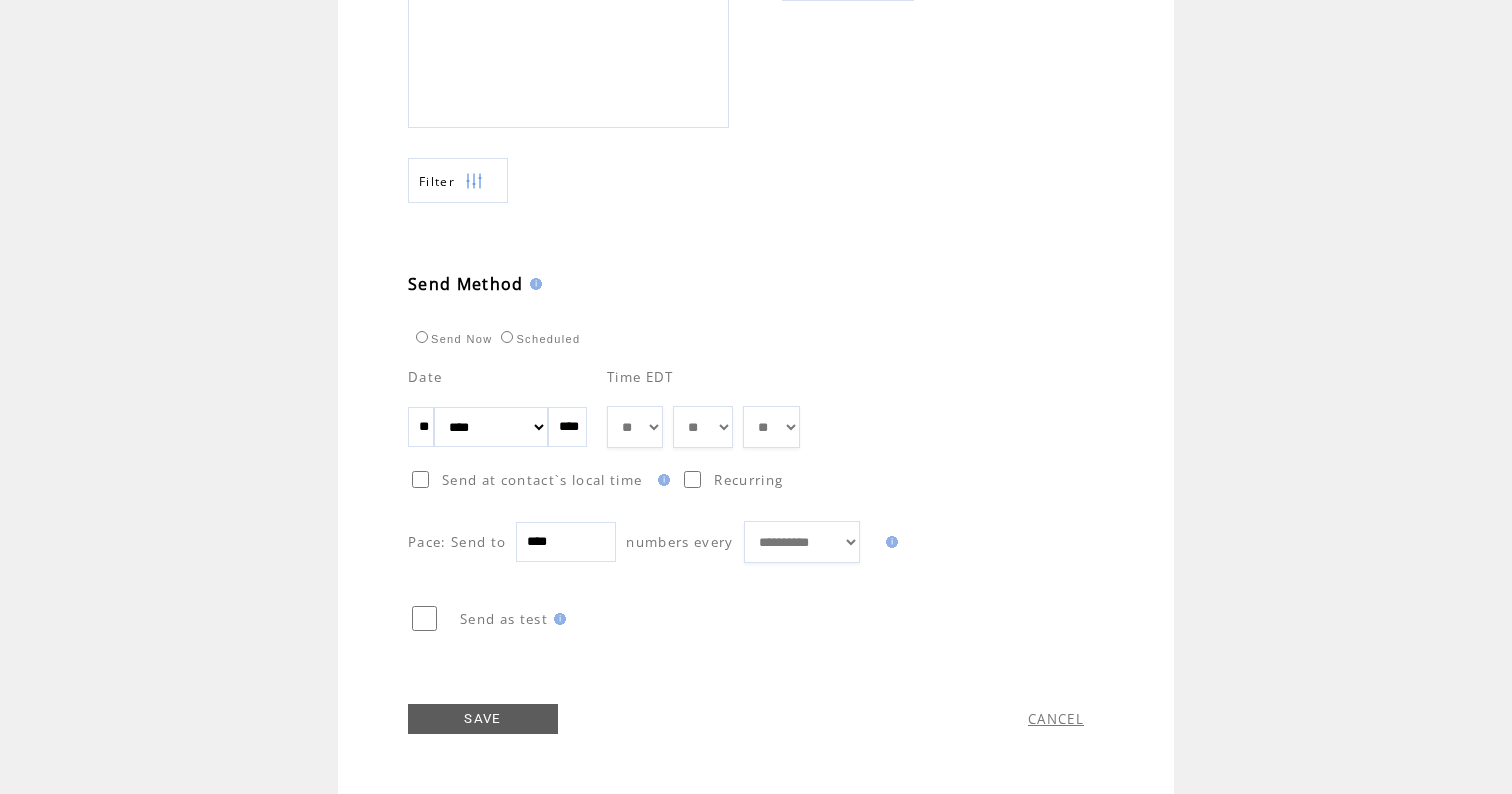 type on "****" 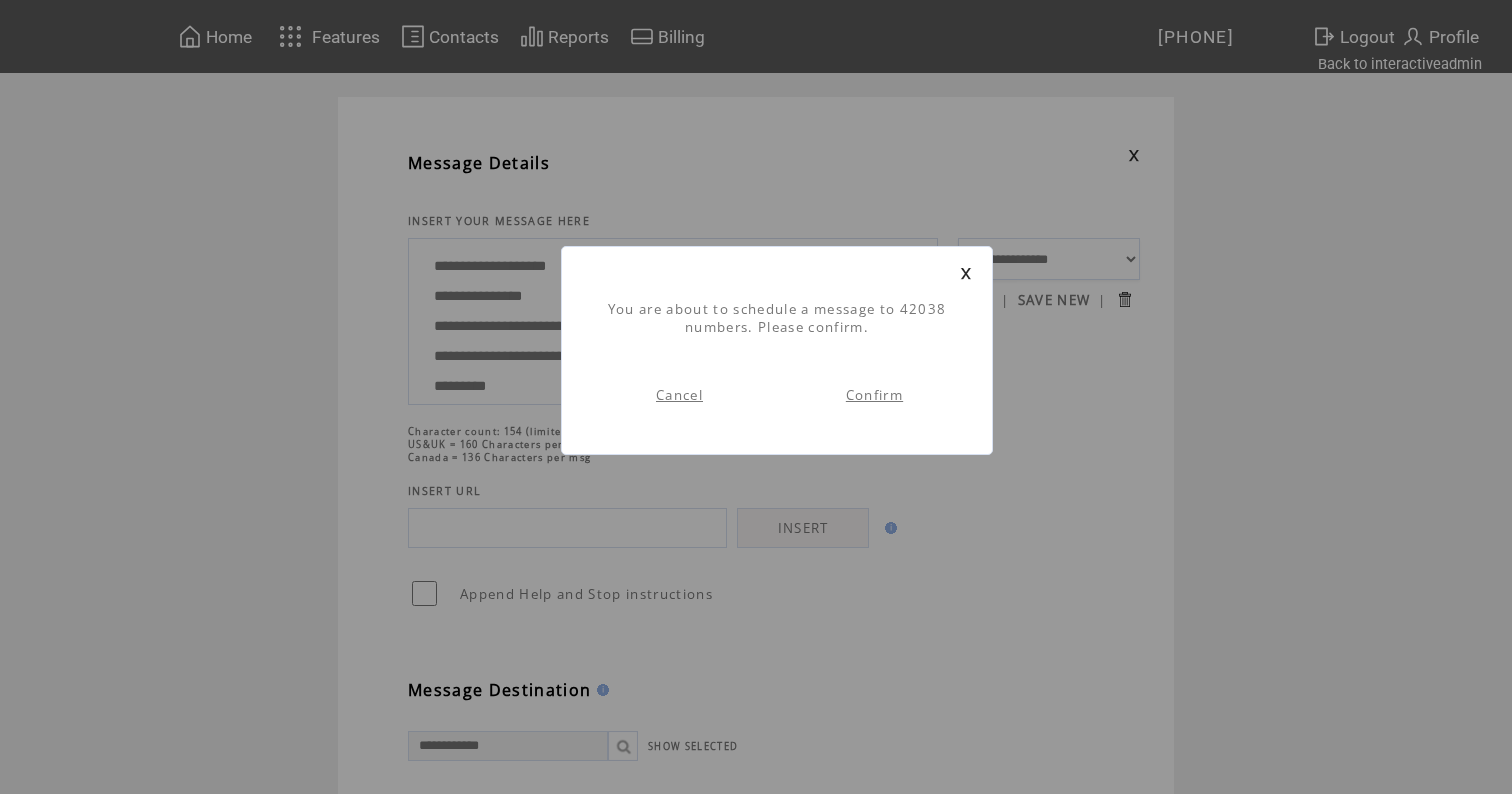 scroll, scrollTop: 1, scrollLeft: 0, axis: vertical 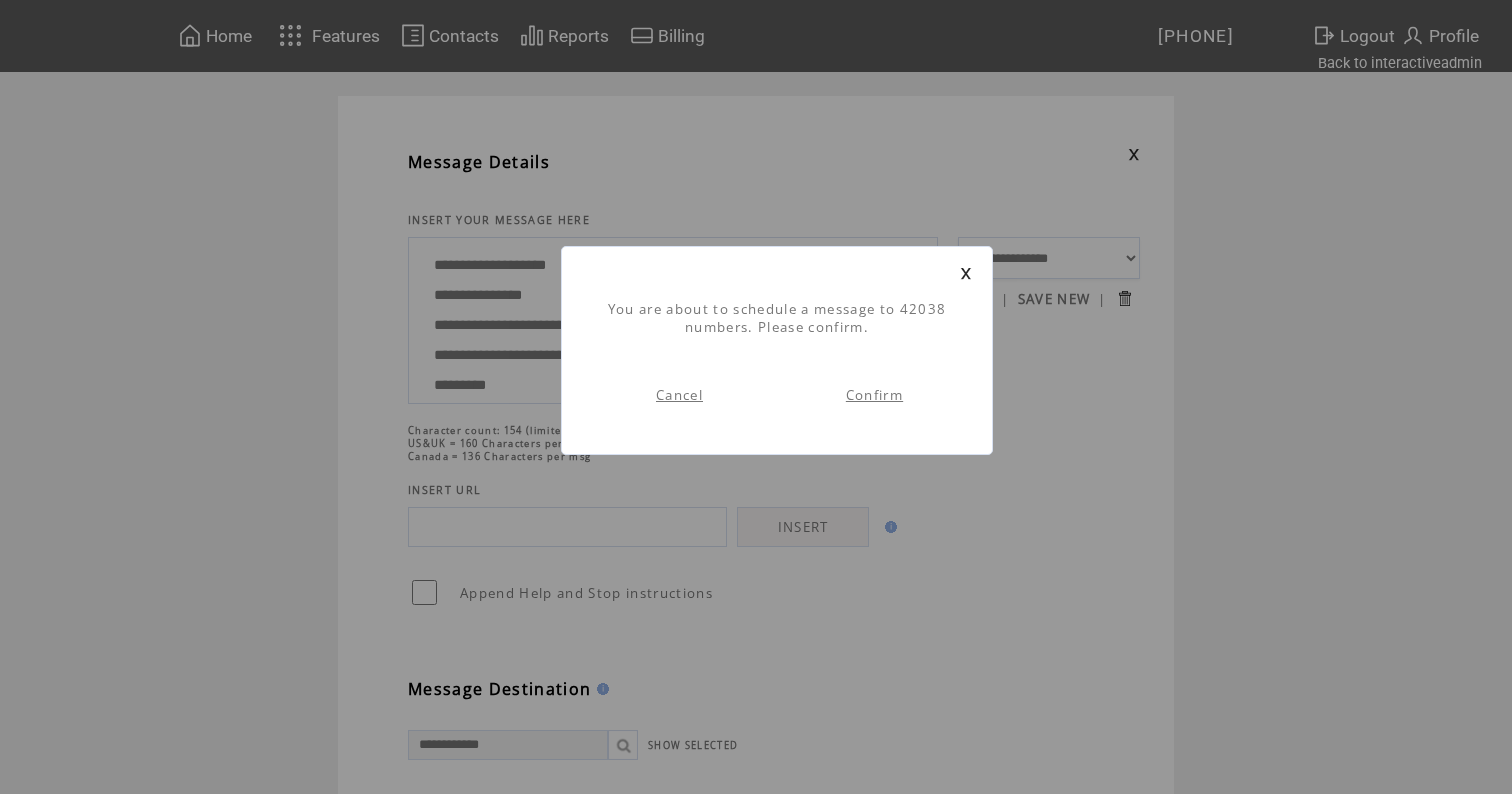 click on "Confirm" at bounding box center [874, 395] 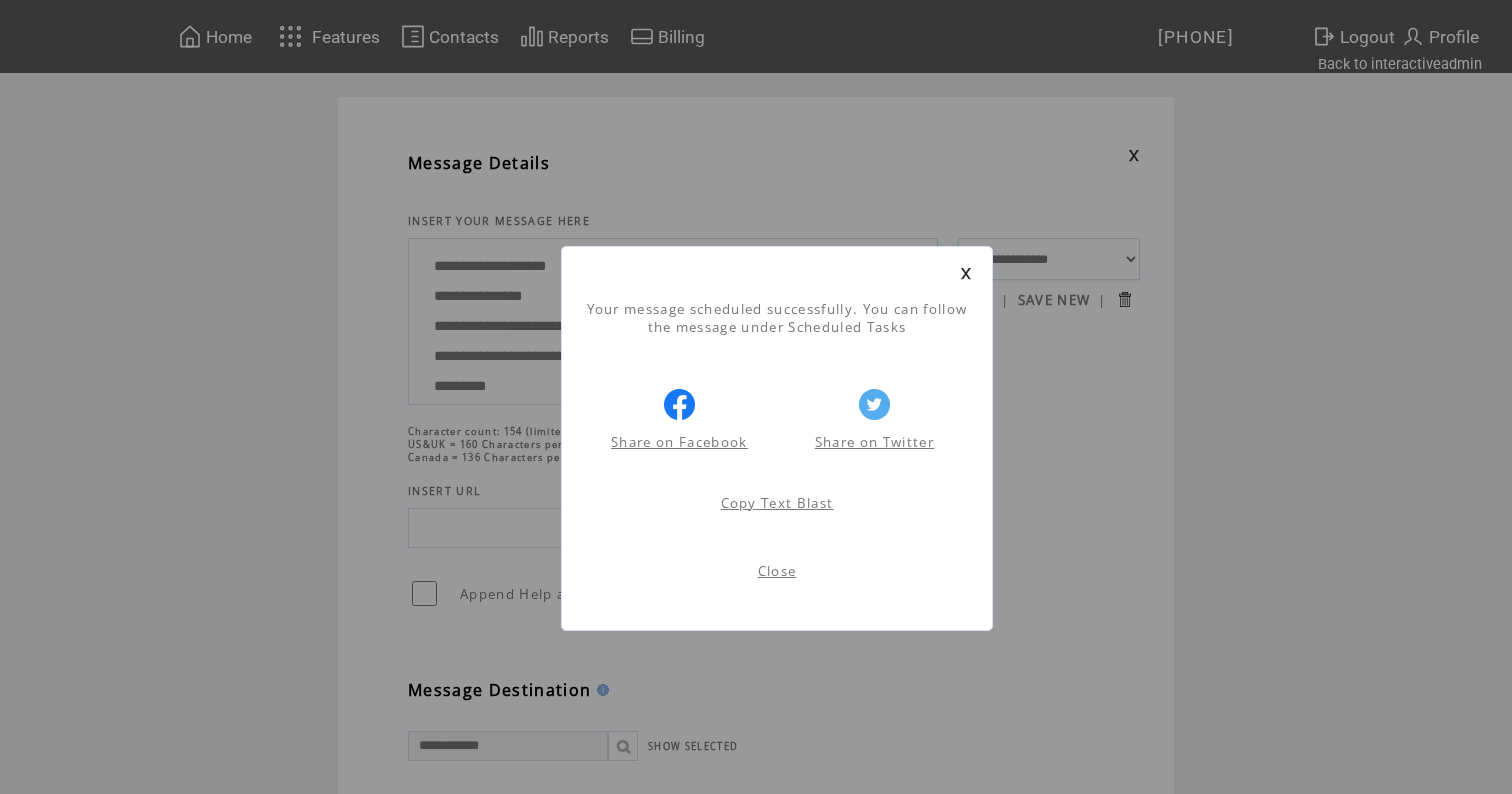 scroll, scrollTop: 1, scrollLeft: 0, axis: vertical 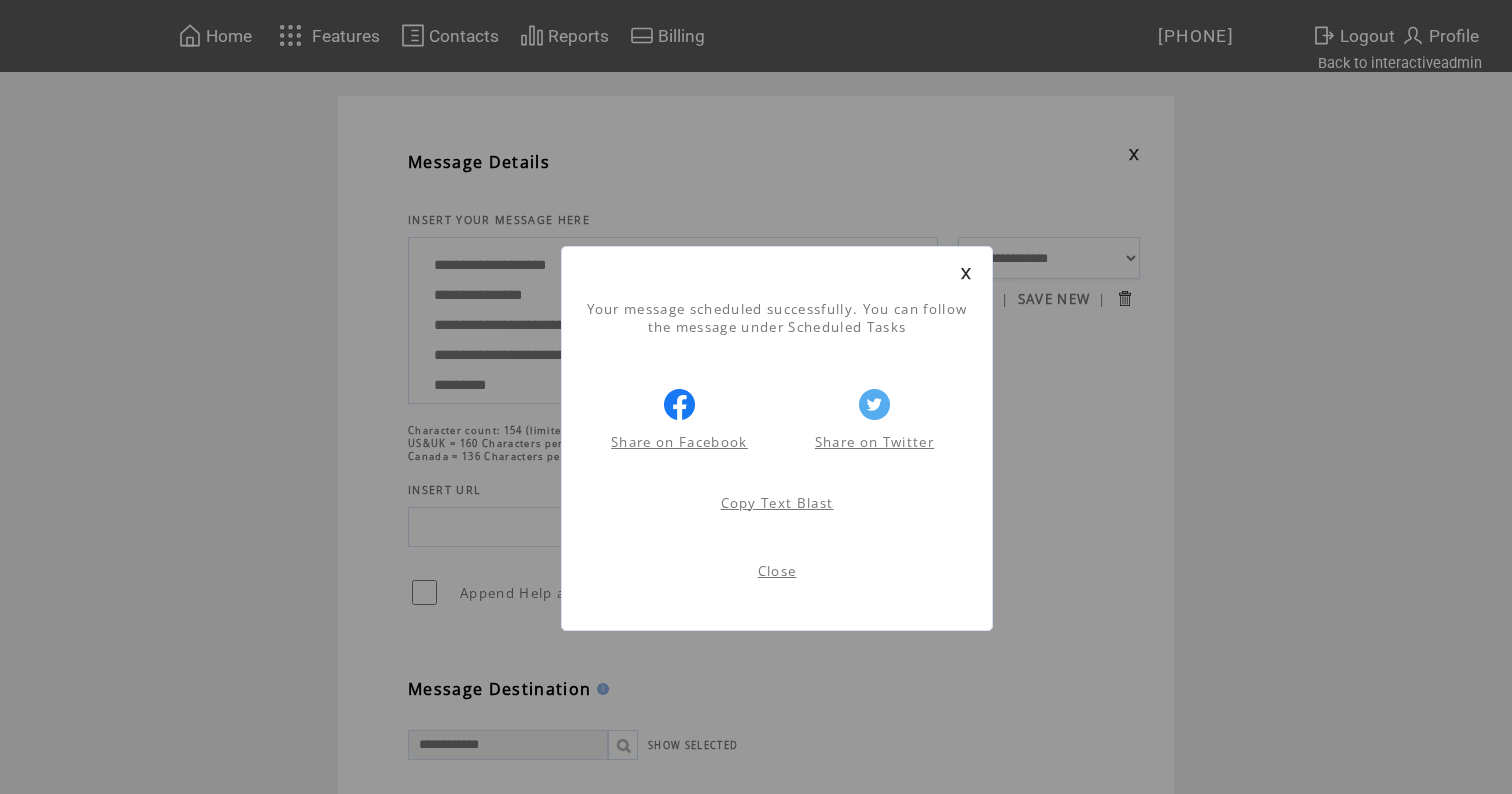 click at bounding box center (966, 273) 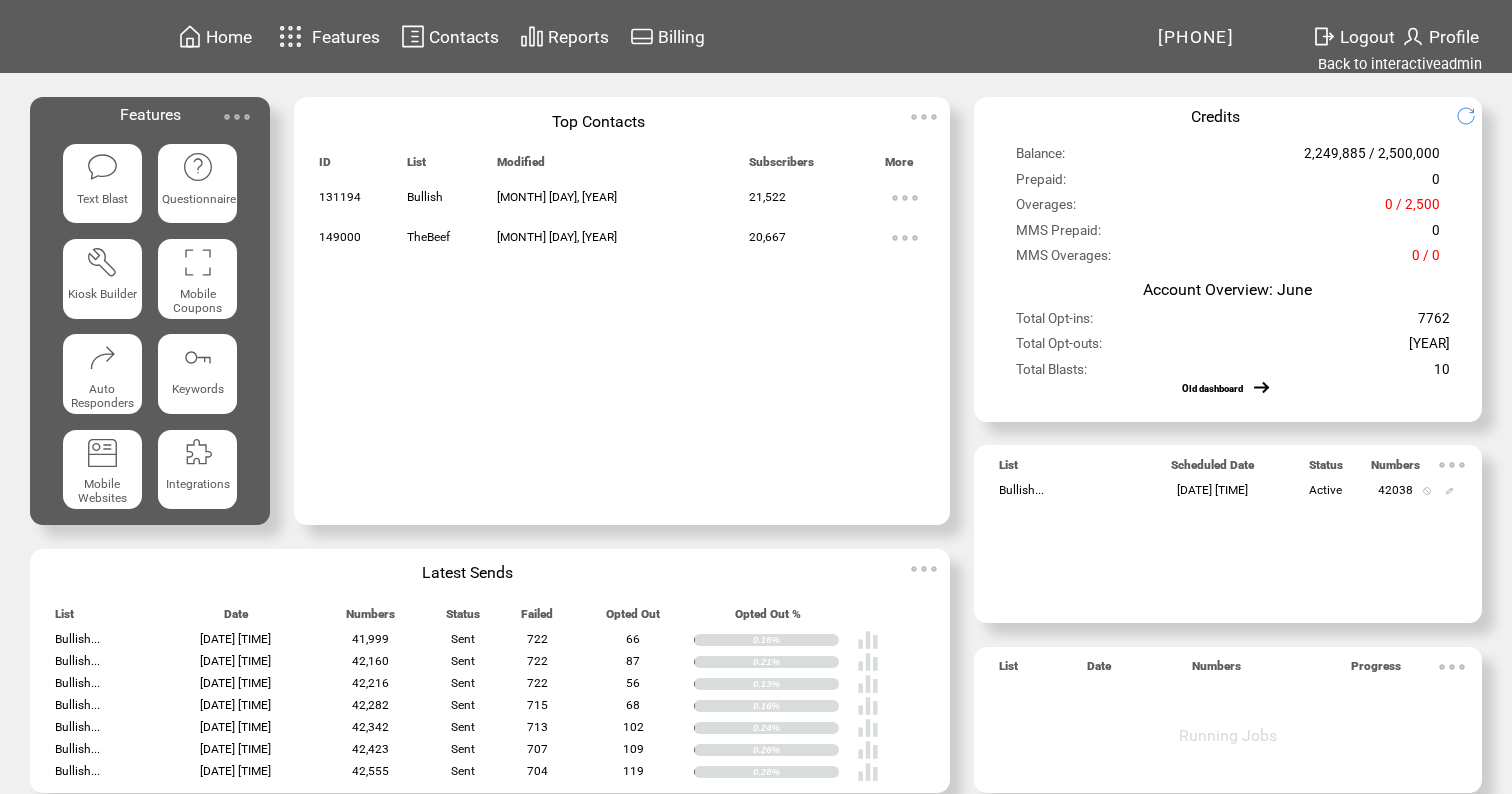 scroll, scrollTop: 0, scrollLeft: 0, axis: both 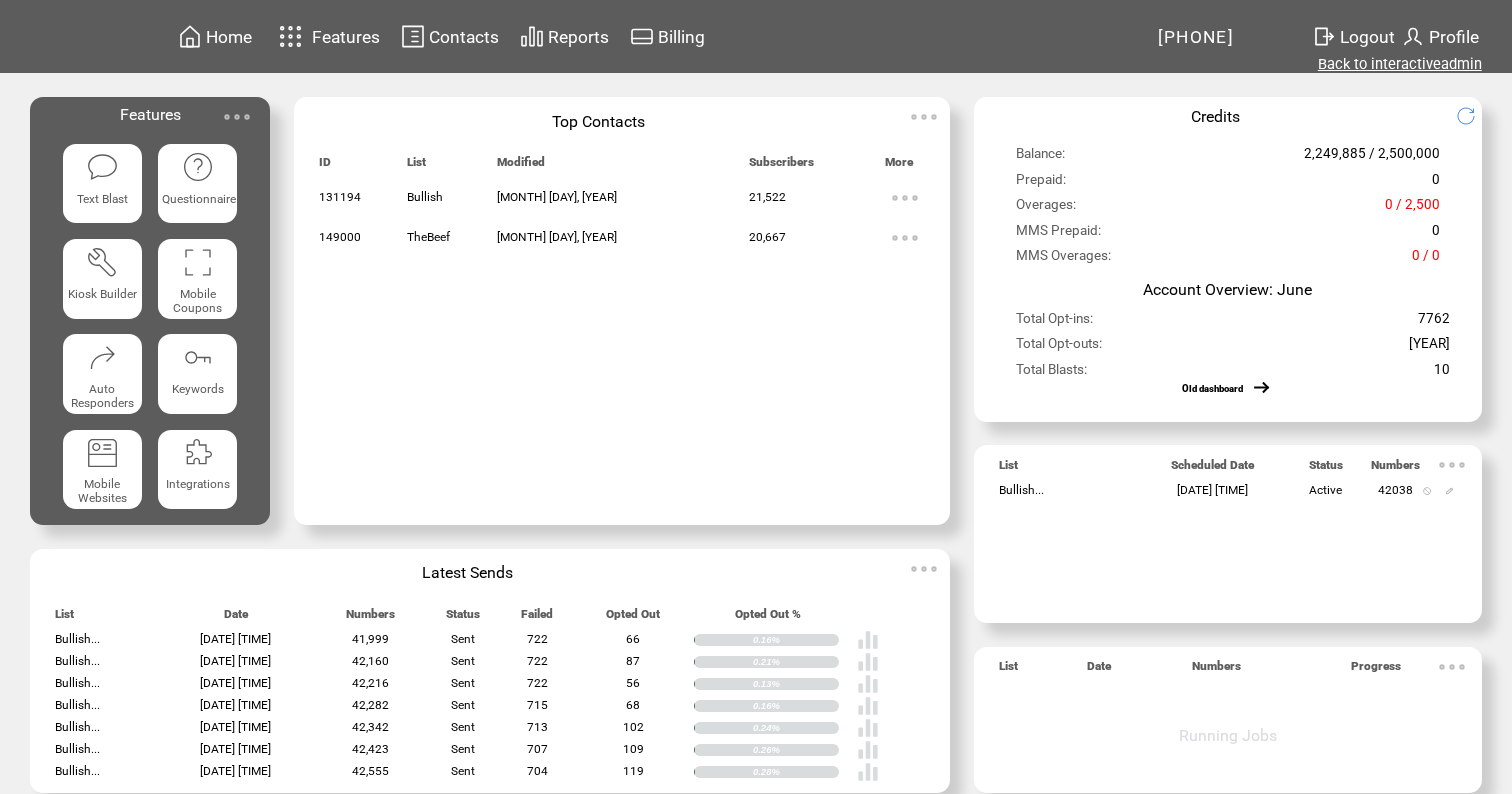 click on "Back to interactiveadmin" at bounding box center (1400, 64) 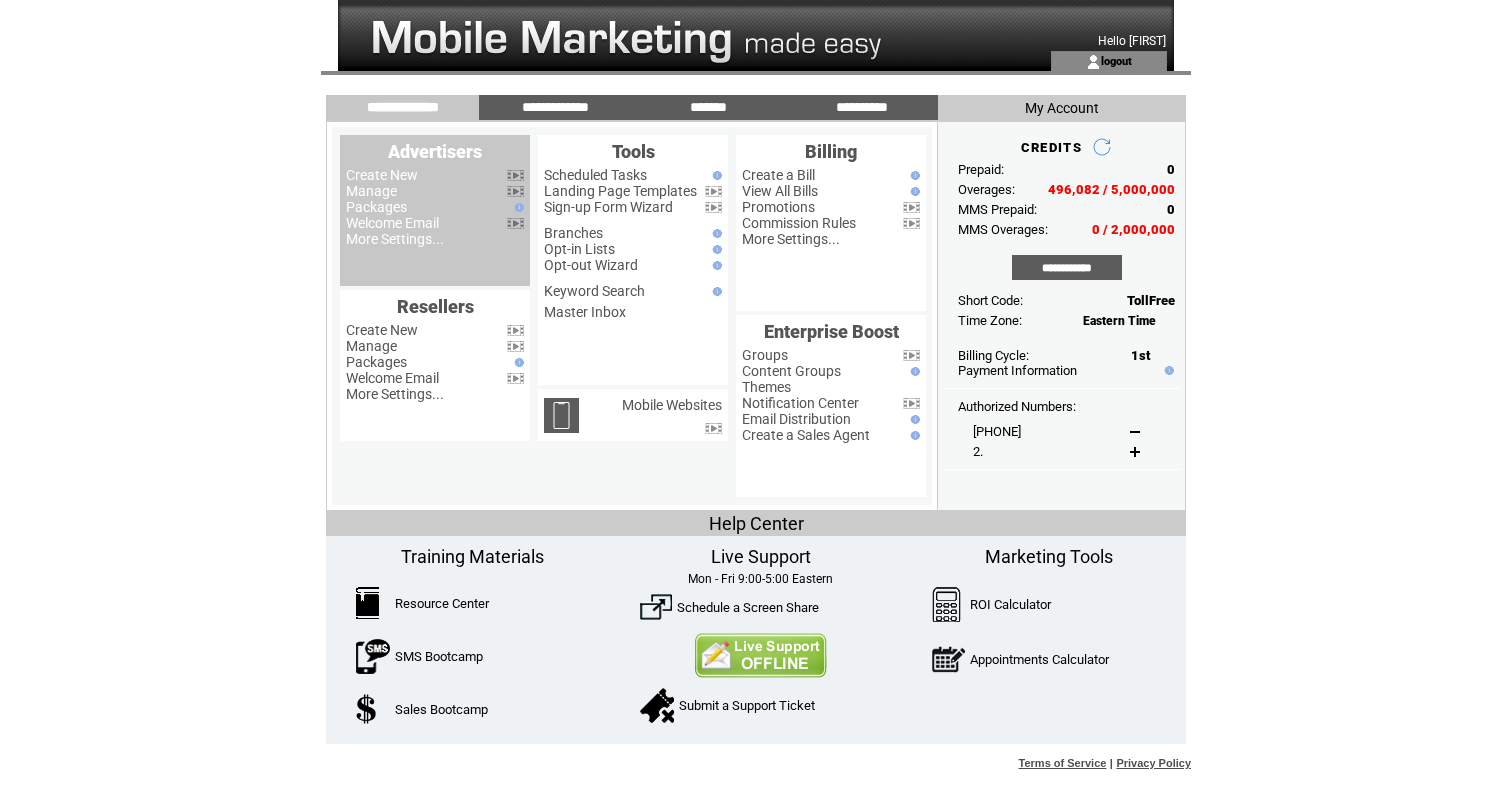 scroll, scrollTop: 0, scrollLeft: 0, axis: both 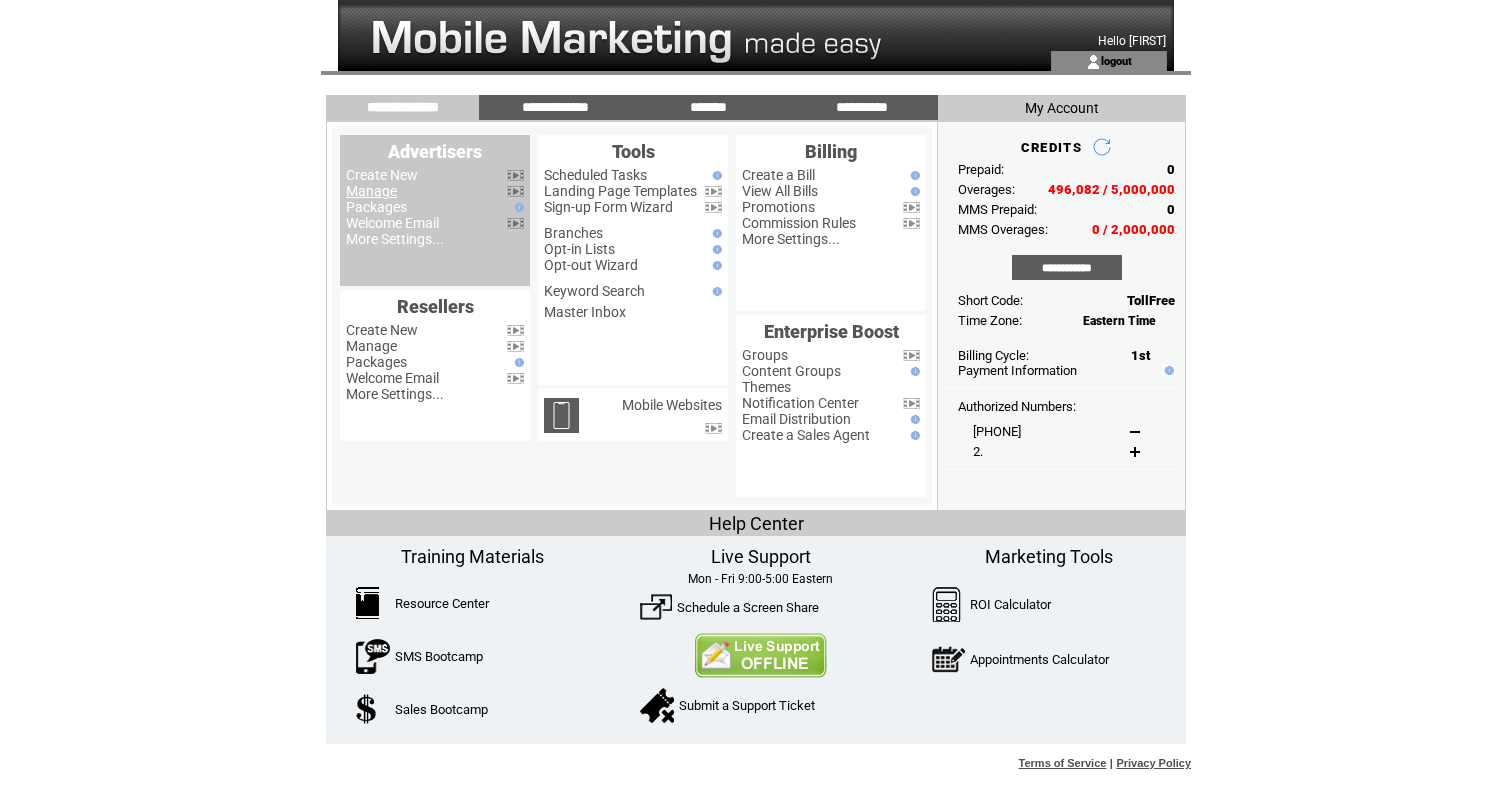 click on "Manage" at bounding box center [371, 191] 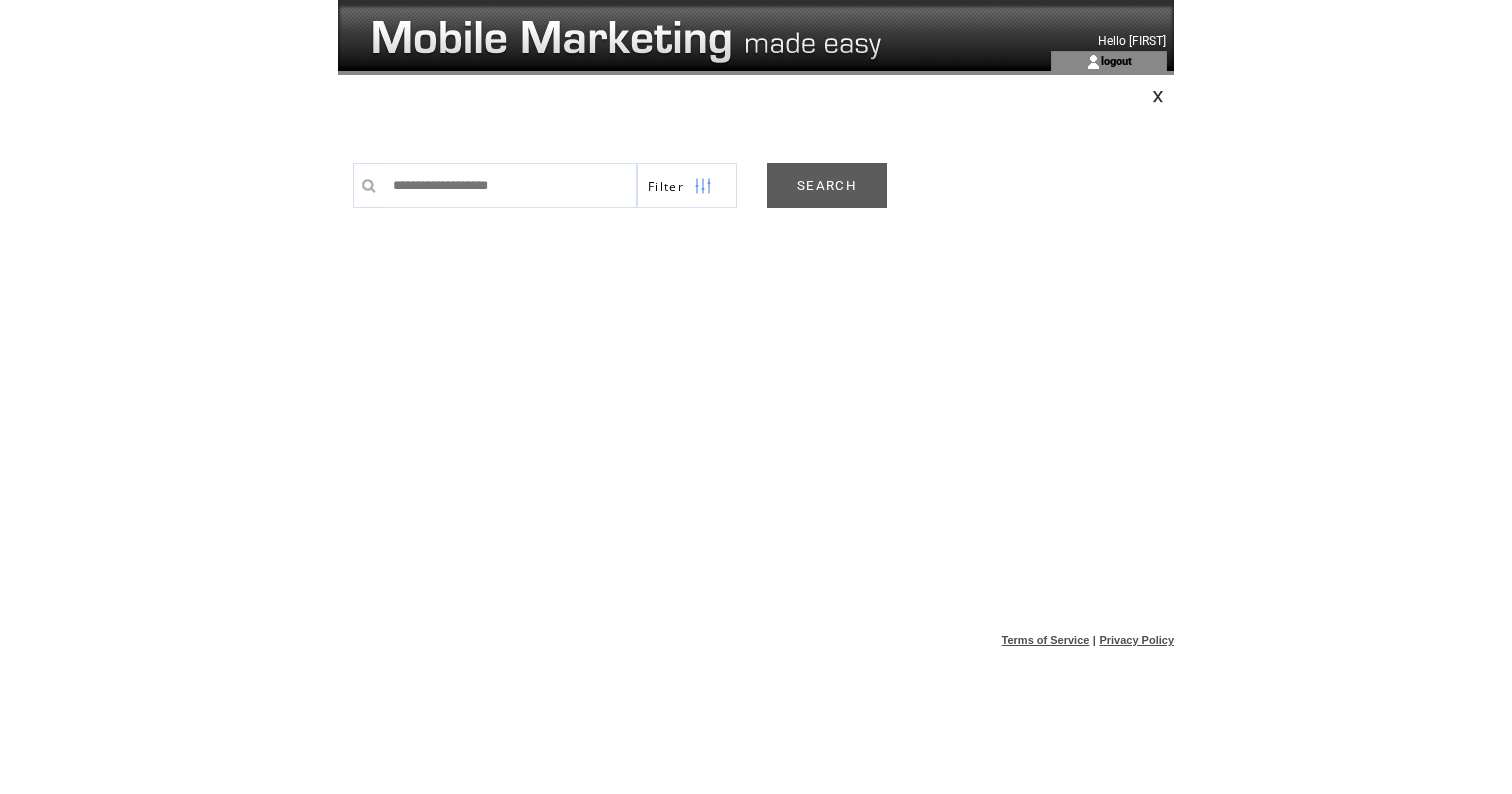 scroll, scrollTop: 0, scrollLeft: 0, axis: both 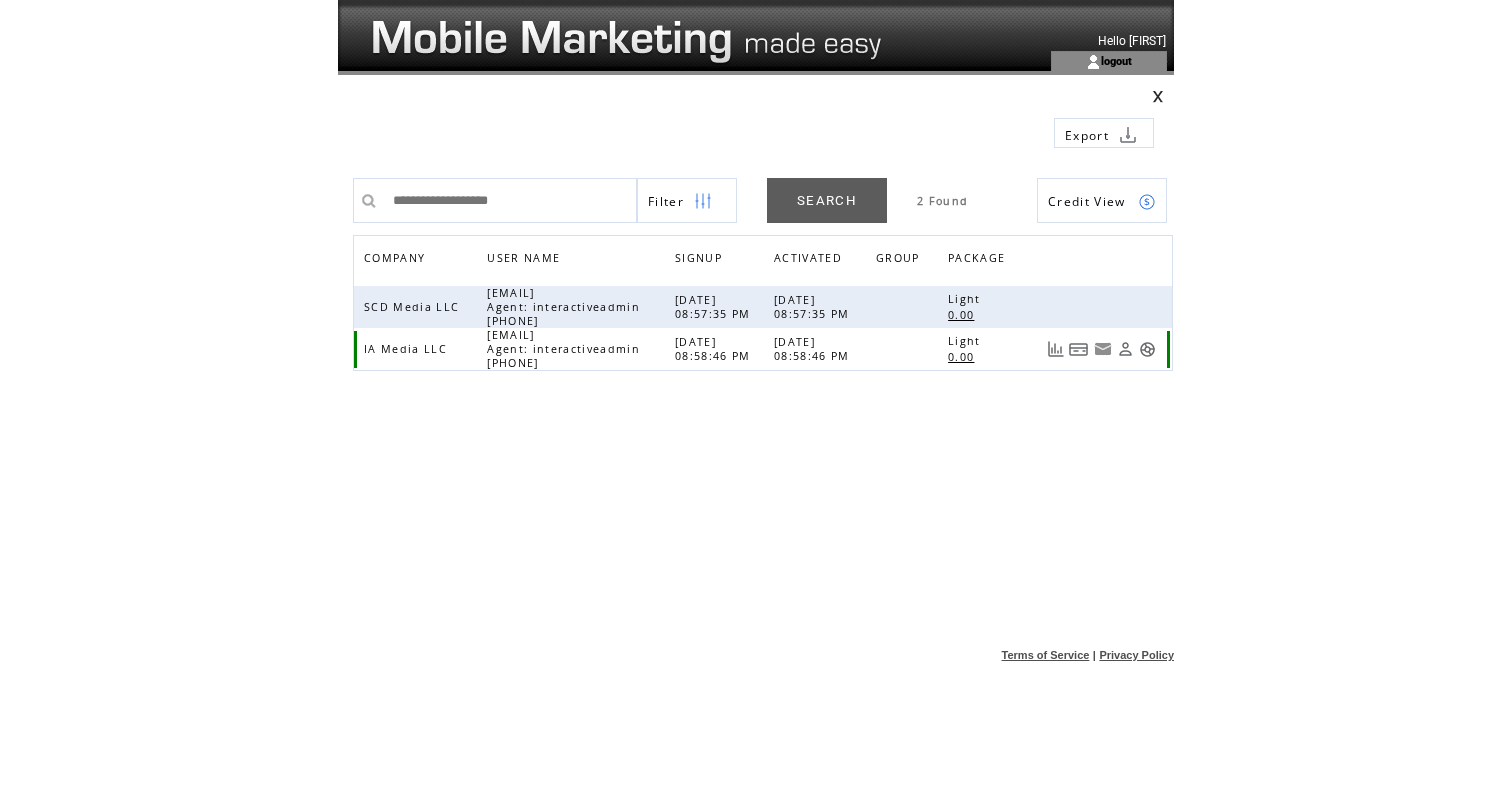 click at bounding box center [1147, 349] 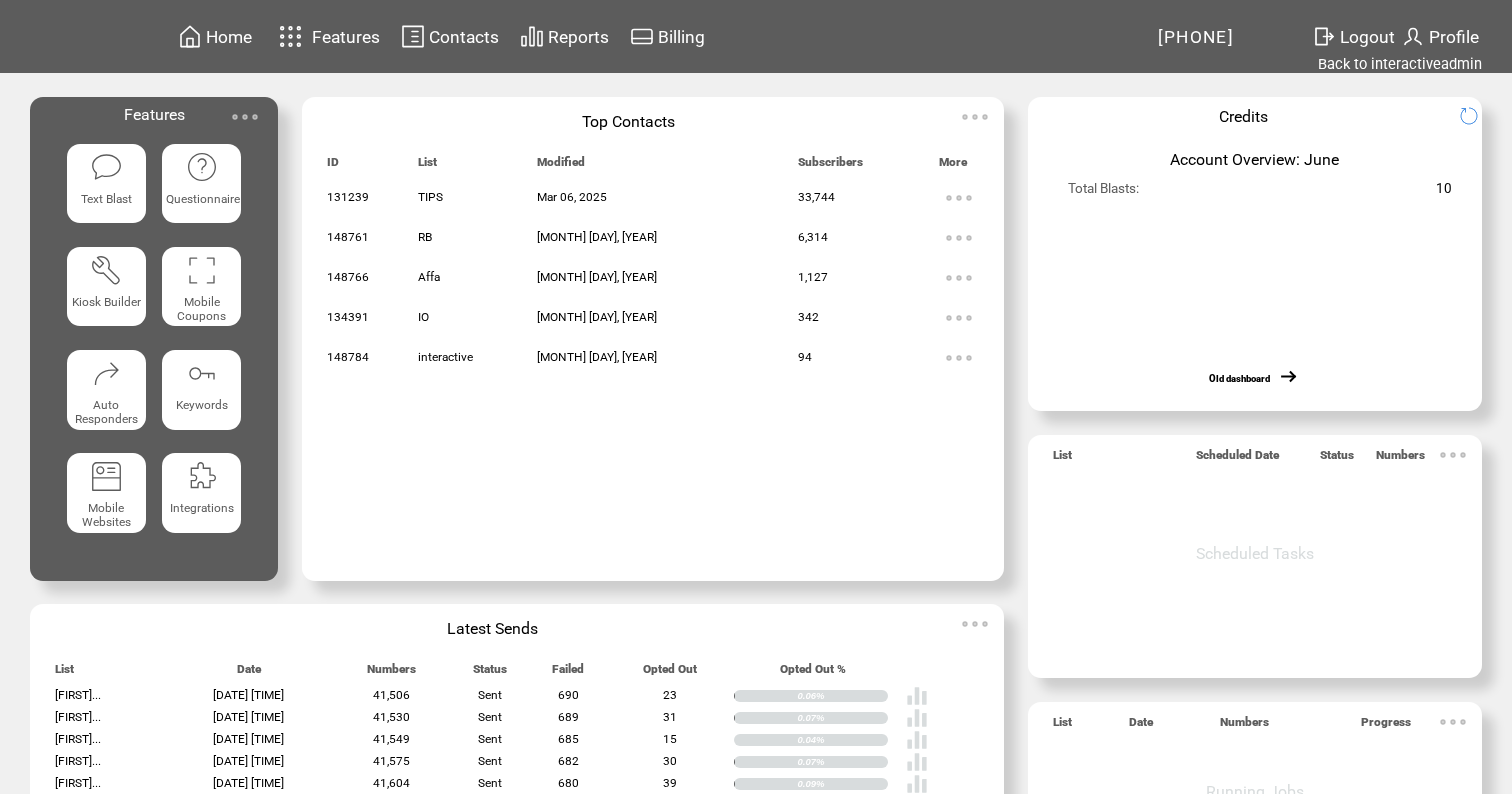 scroll, scrollTop: 0, scrollLeft: 0, axis: both 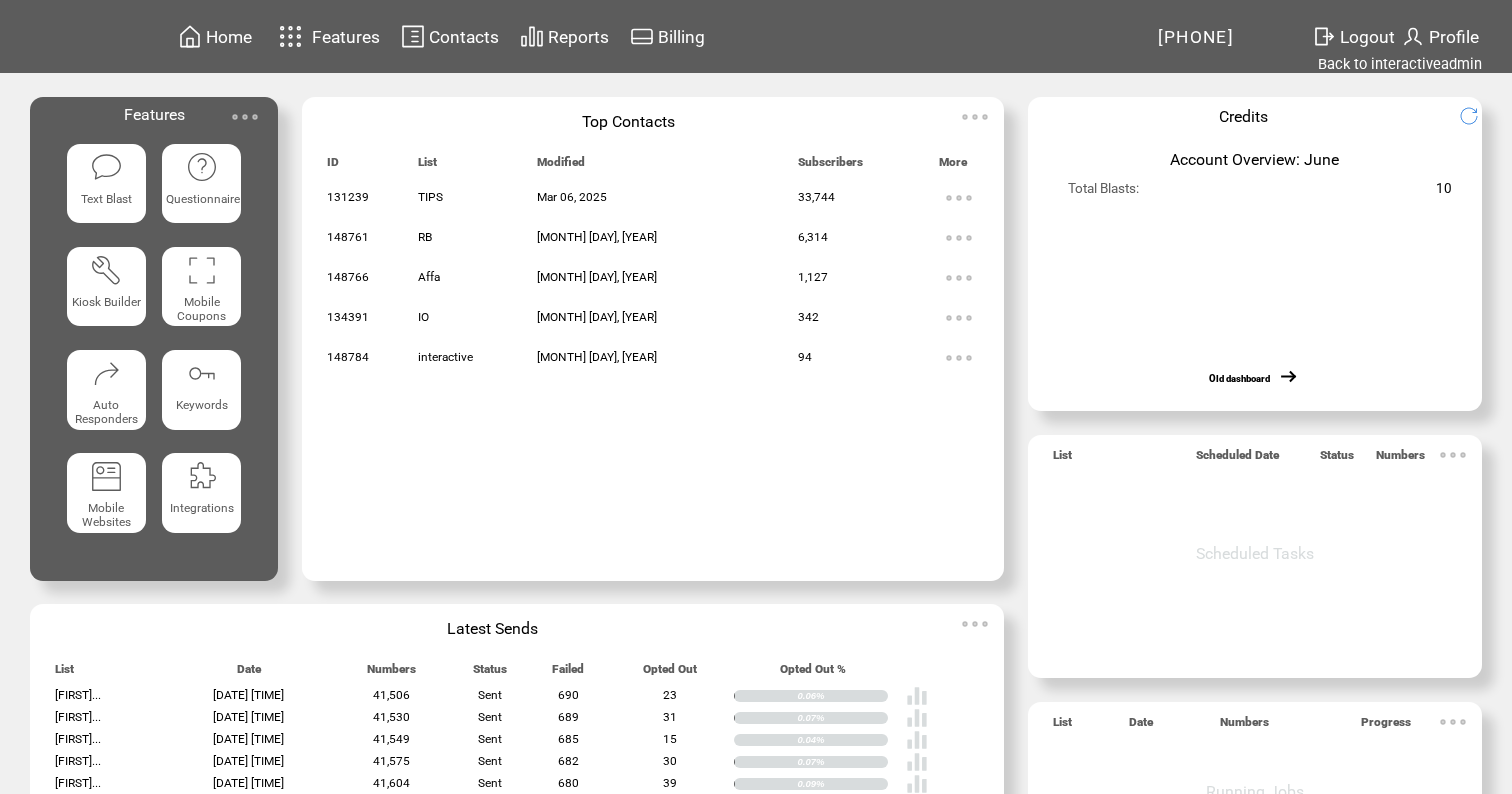 click at bounding box center (106, 167) 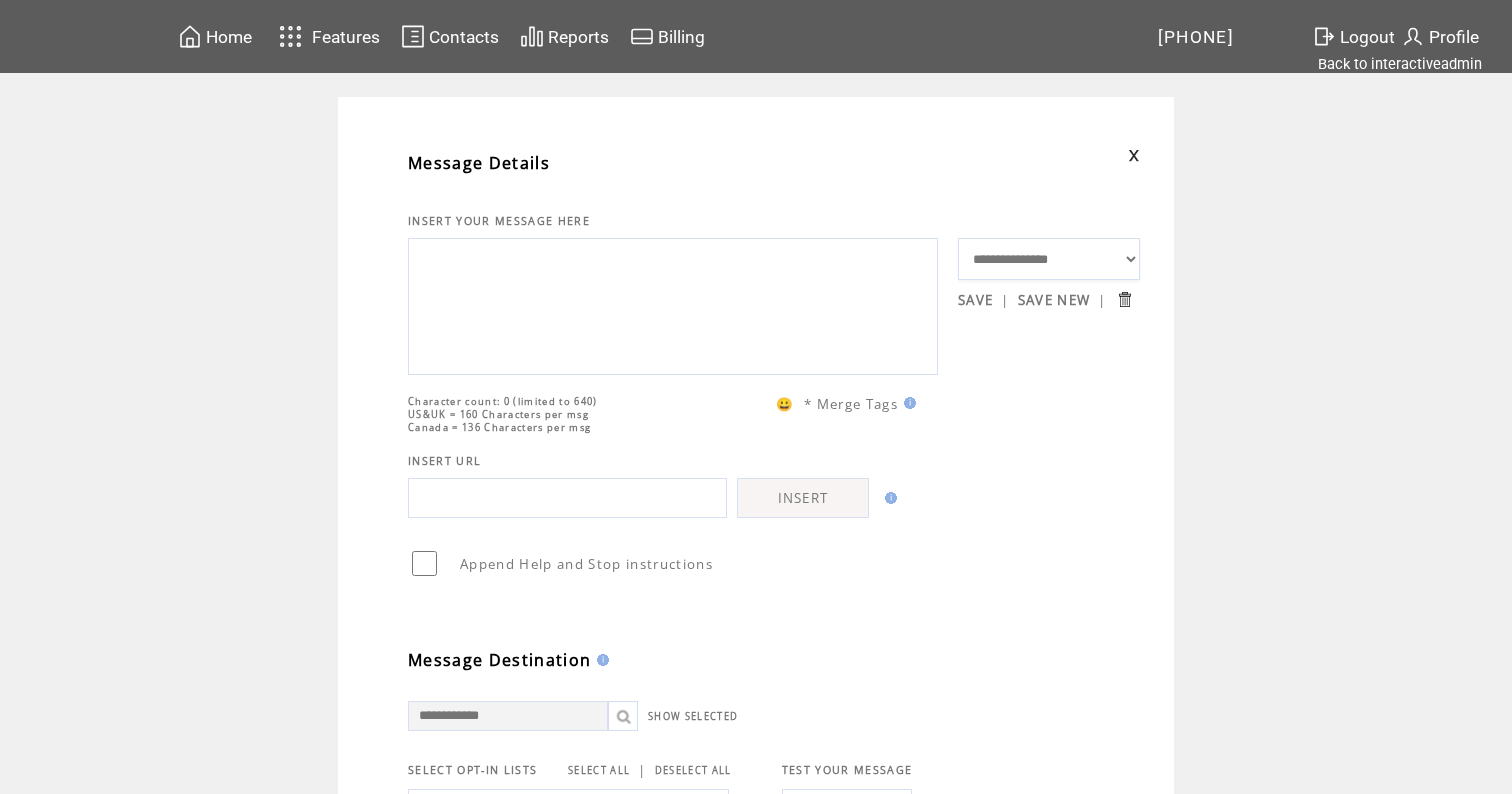 scroll, scrollTop: 0, scrollLeft: 0, axis: both 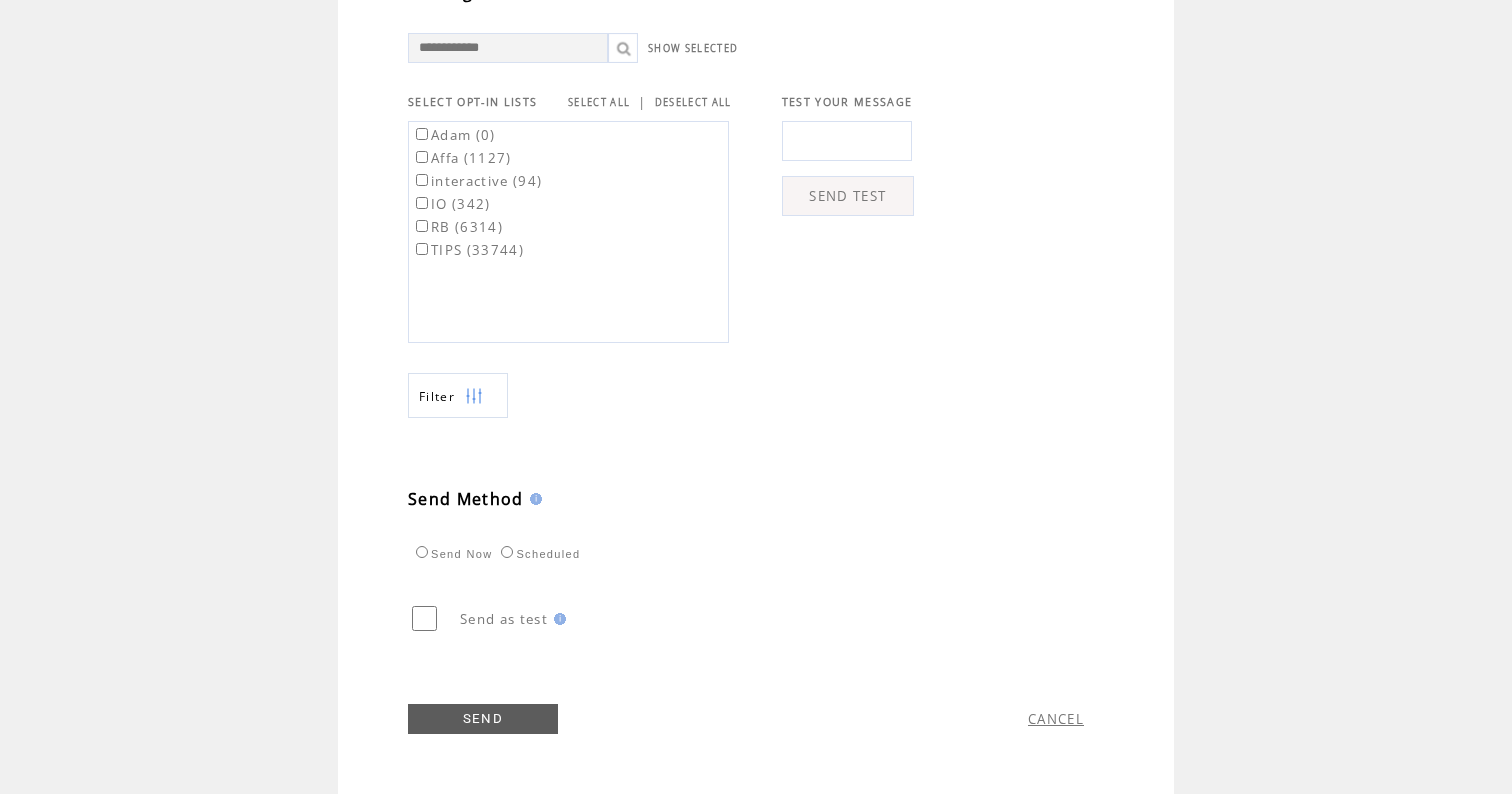 type on "**********" 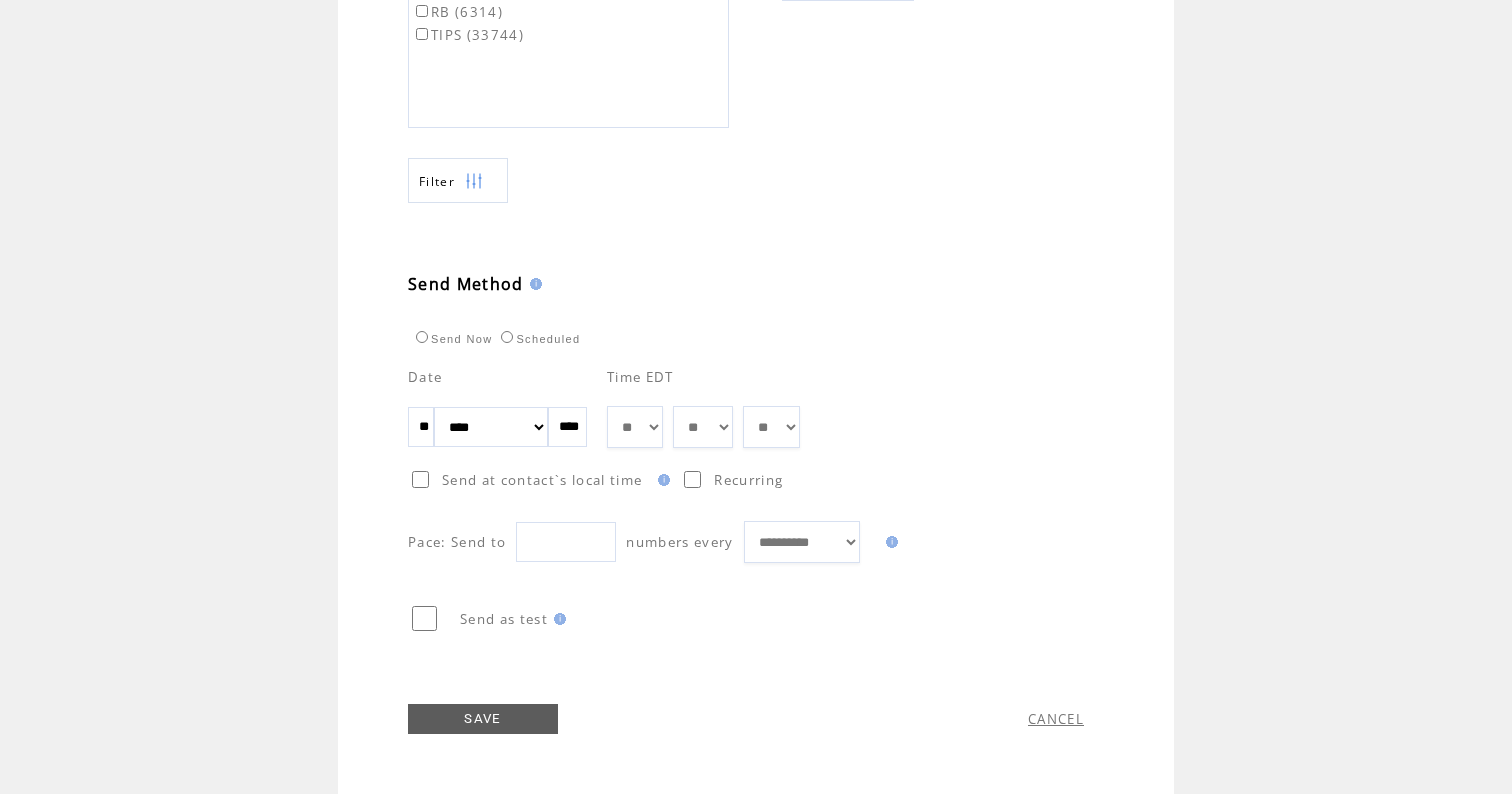 scroll, scrollTop: 924, scrollLeft: 0, axis: vertical 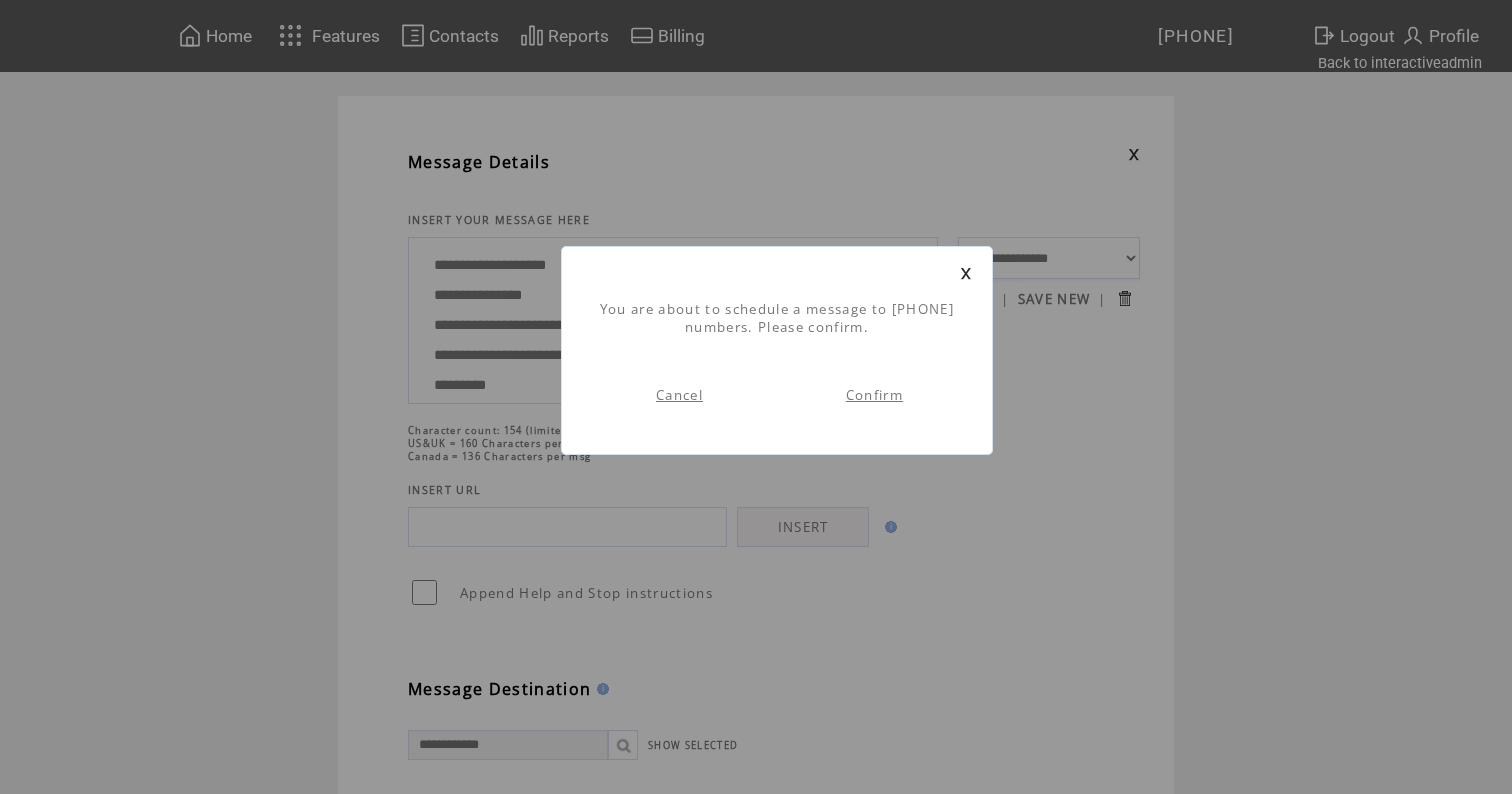 click on "Cancel" at bounding box center (679, 395) 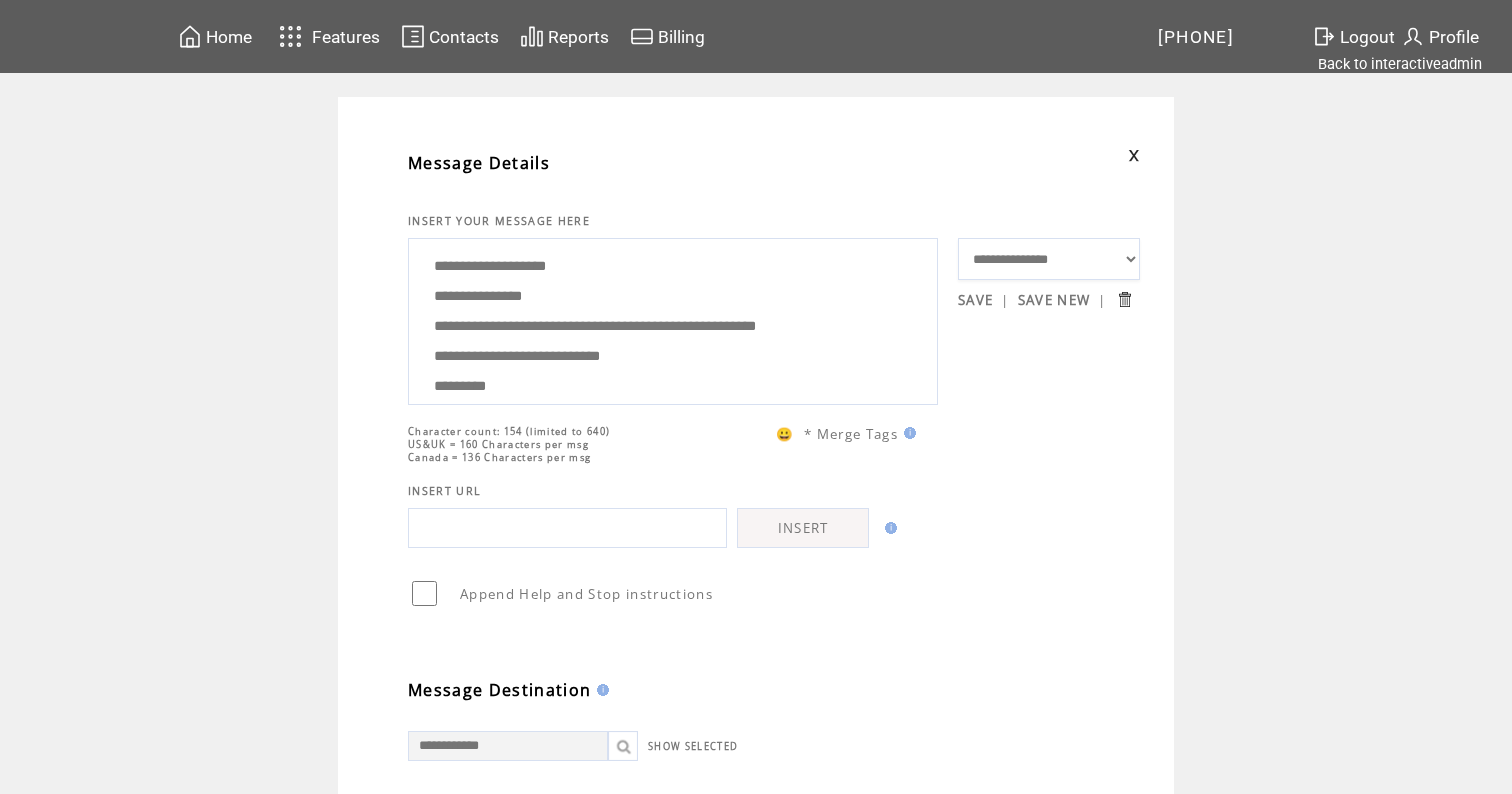 scroll, scrollTop: 0, scrollLeft: 0, axis: both 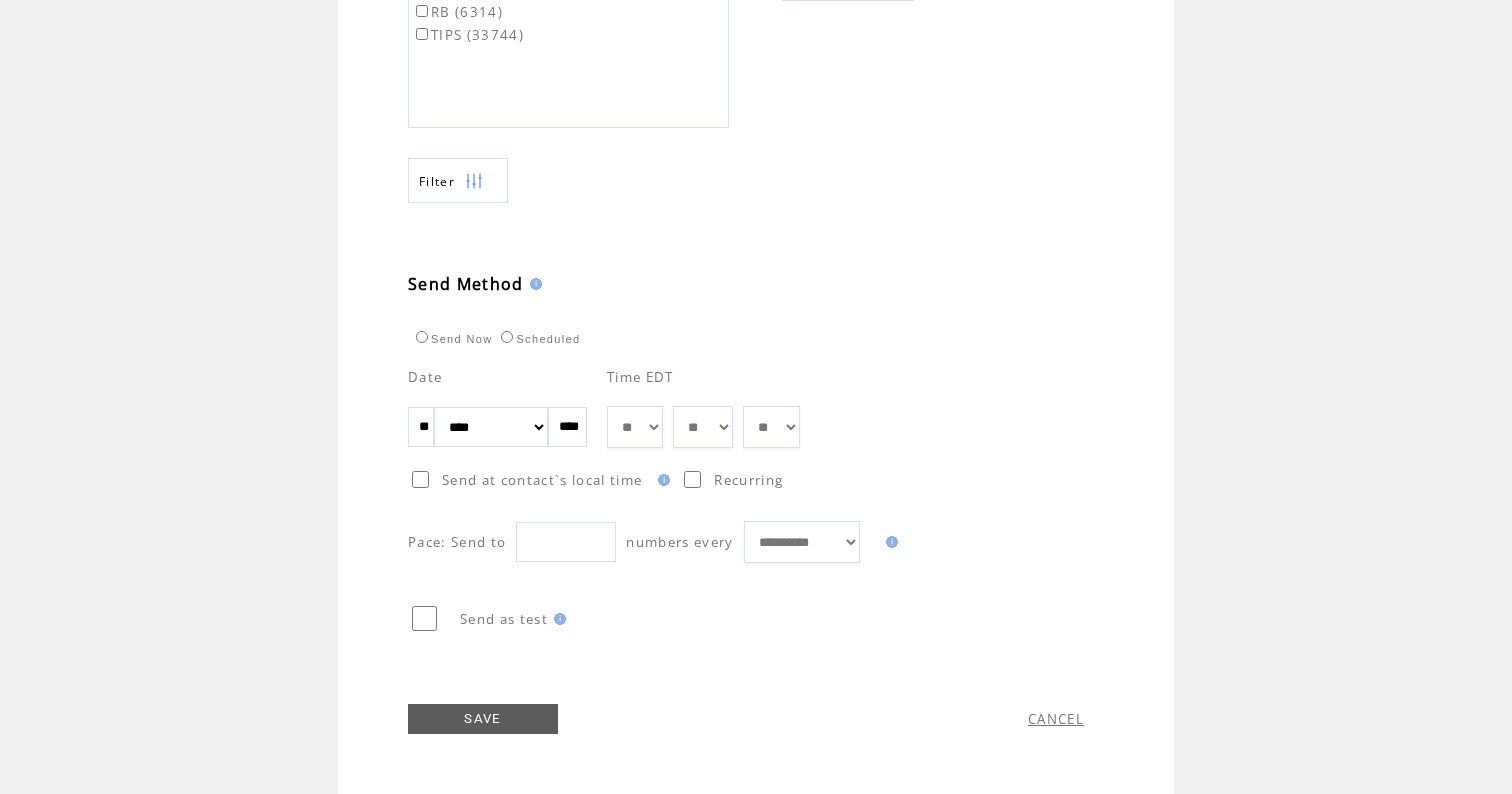 click at bounding box center [566, 542] 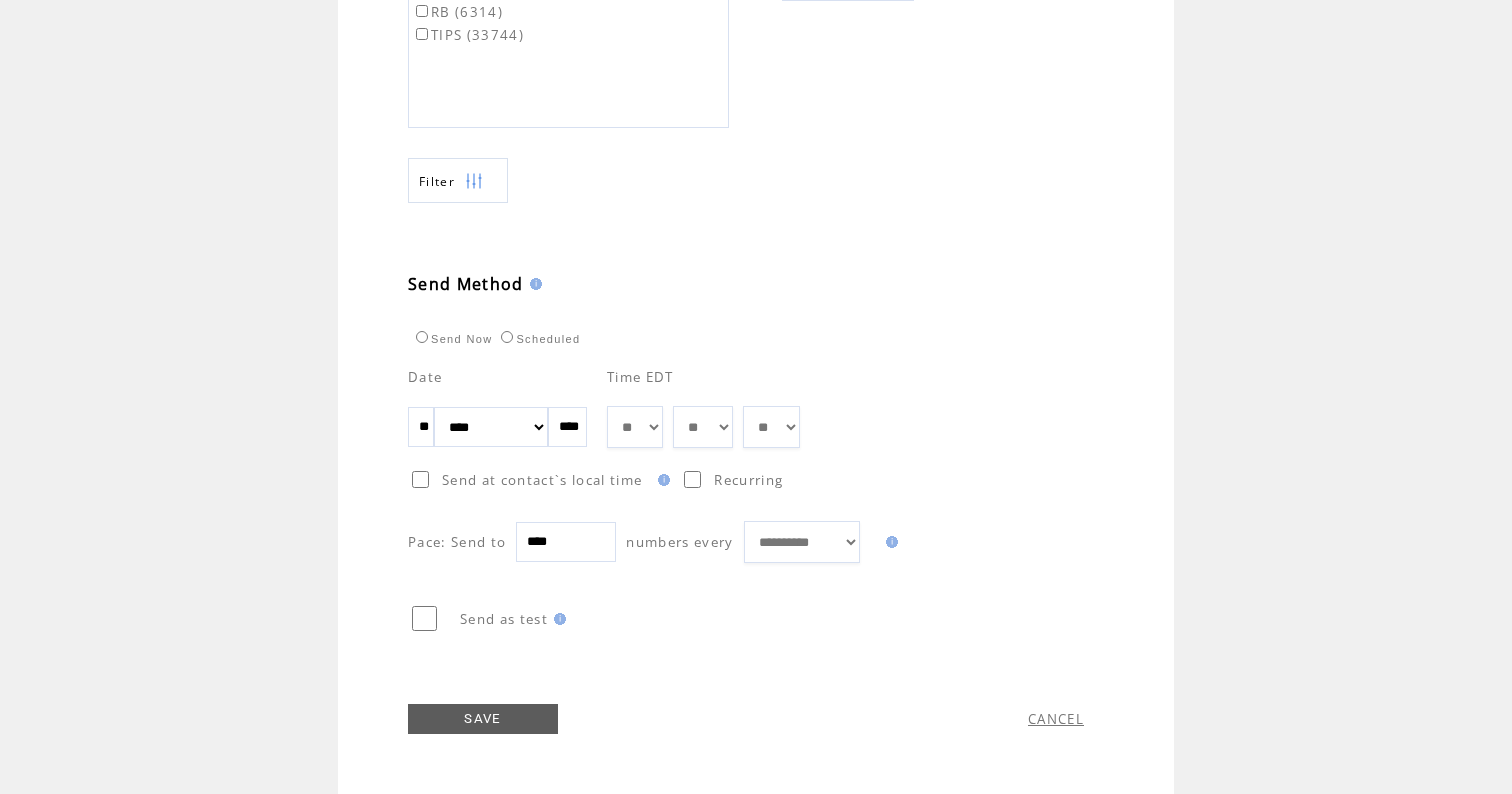 type on "****" 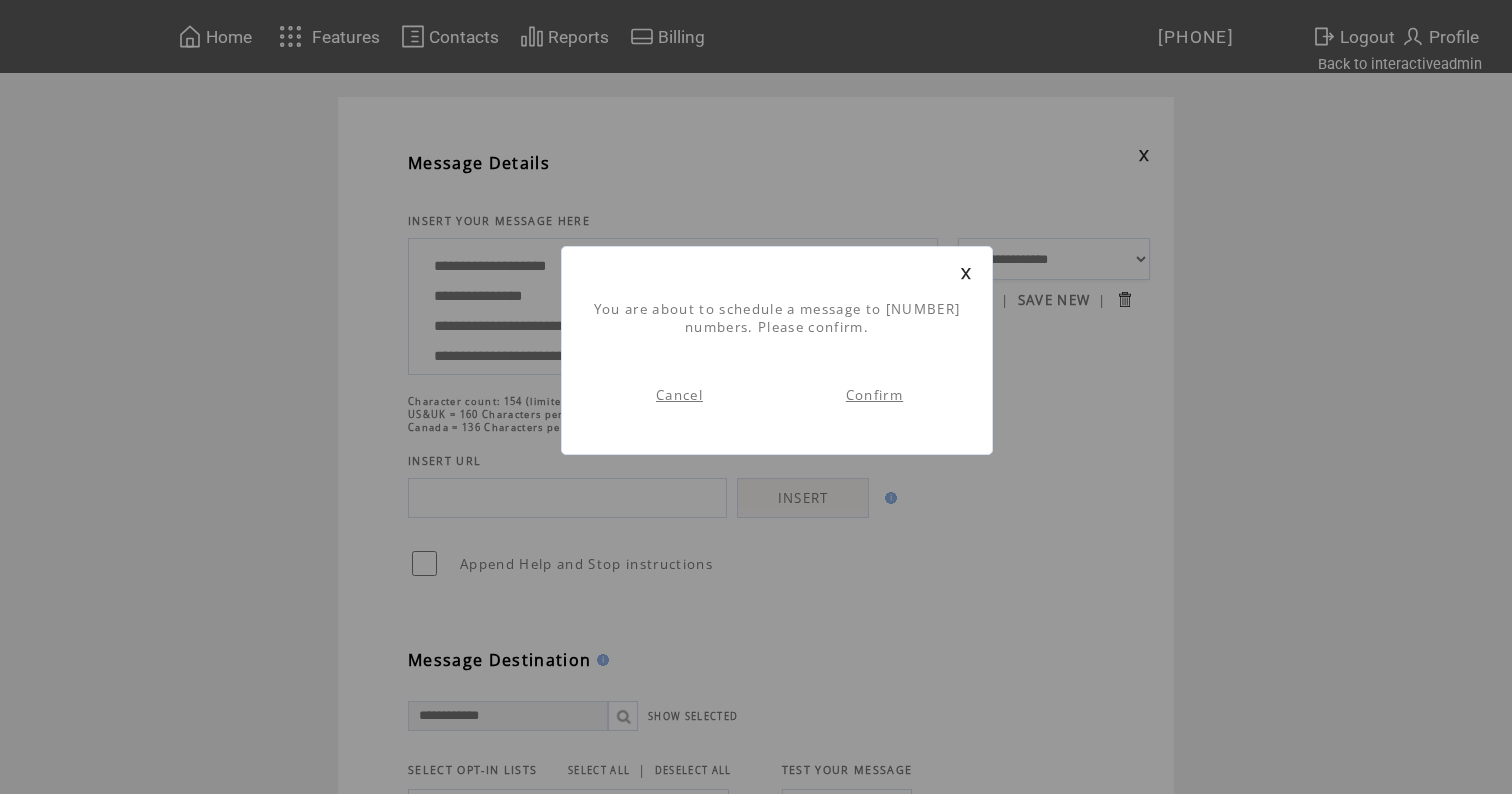 scroll, scrollTop: 1, scrollLeft: 0, axis: vertical 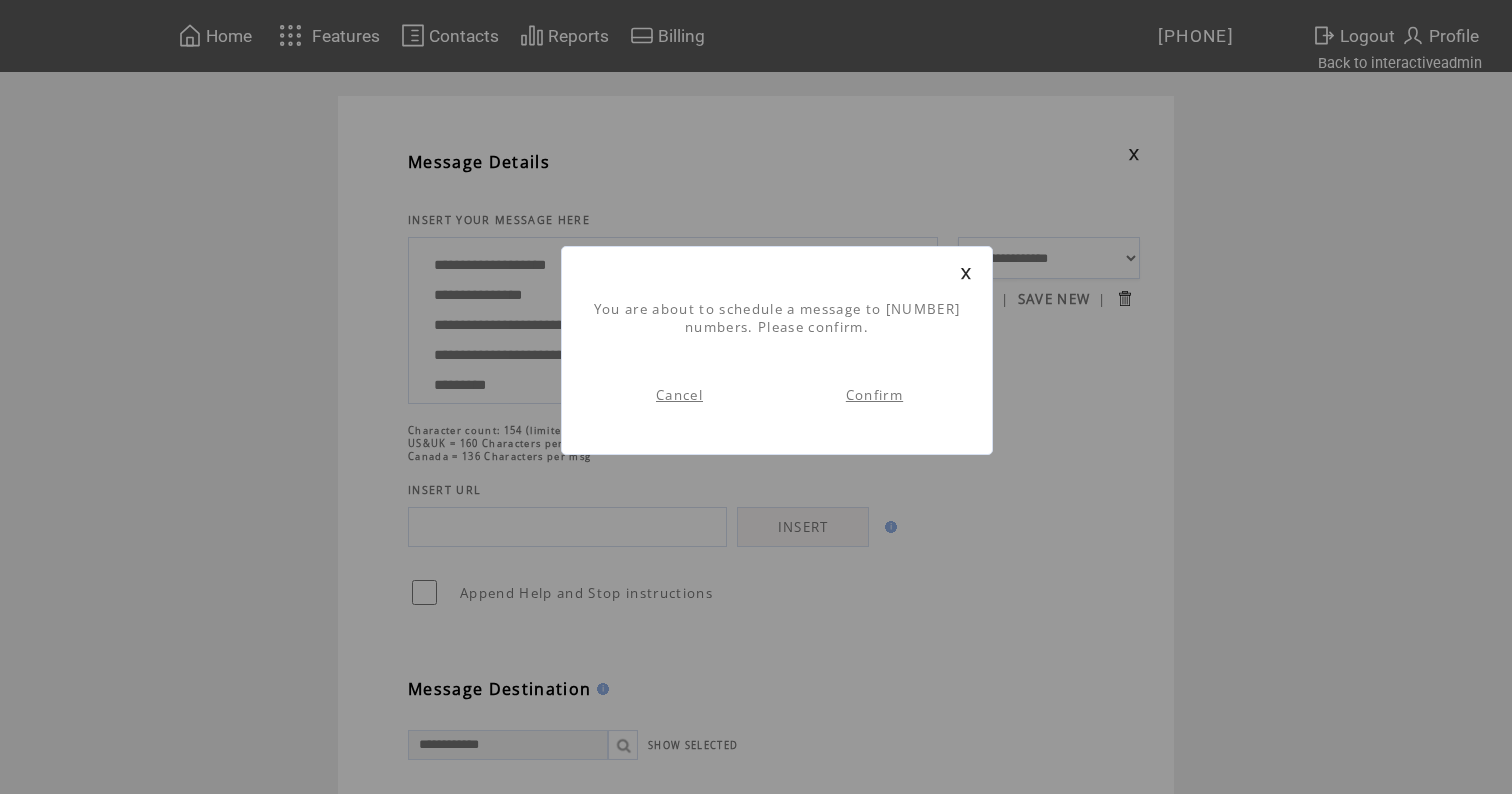 click on "Confirm" at bounding box center (874, 395) 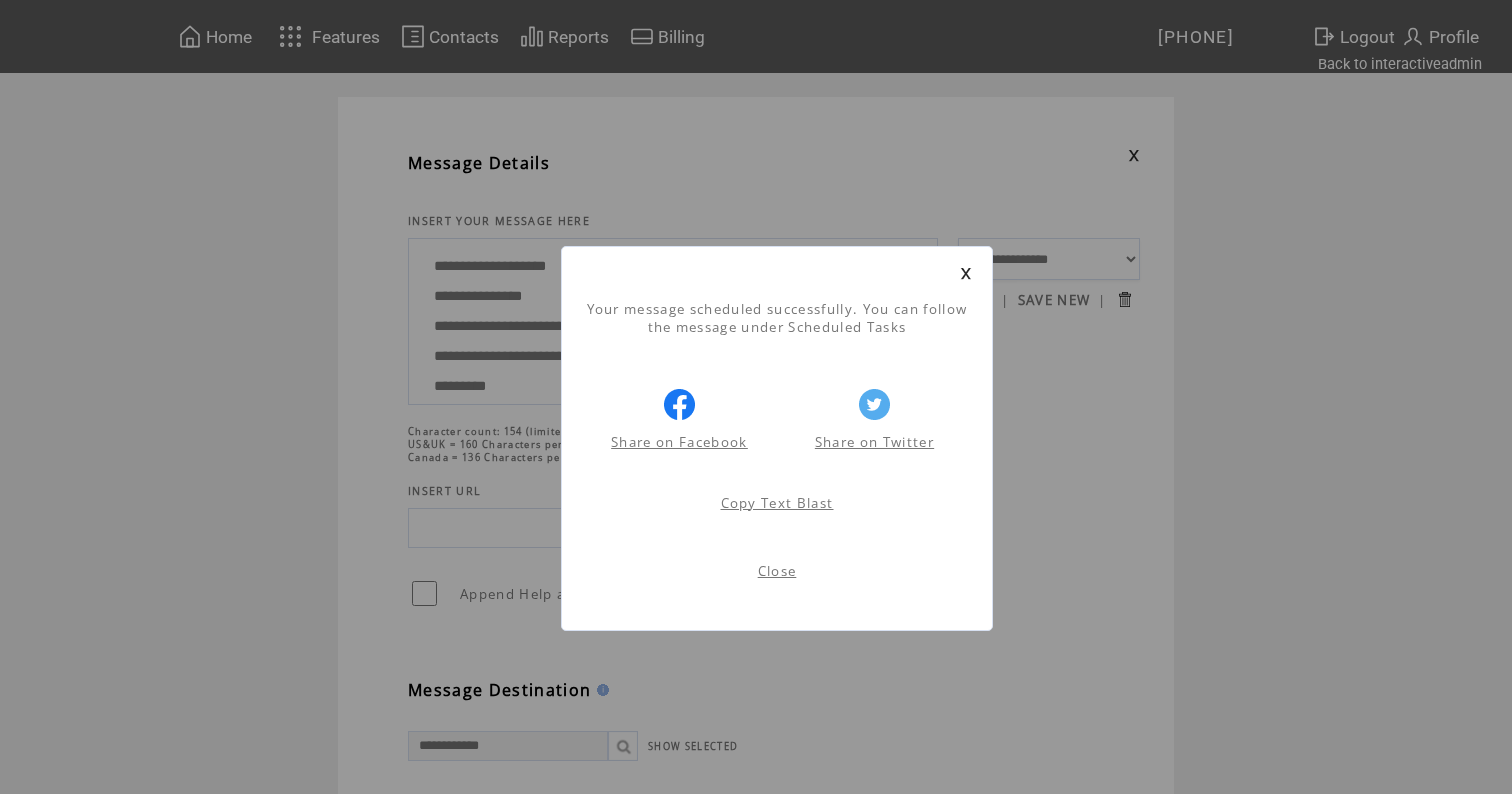 scroll, scrollTop: 1, scrollLeft: 0, axis: vertical 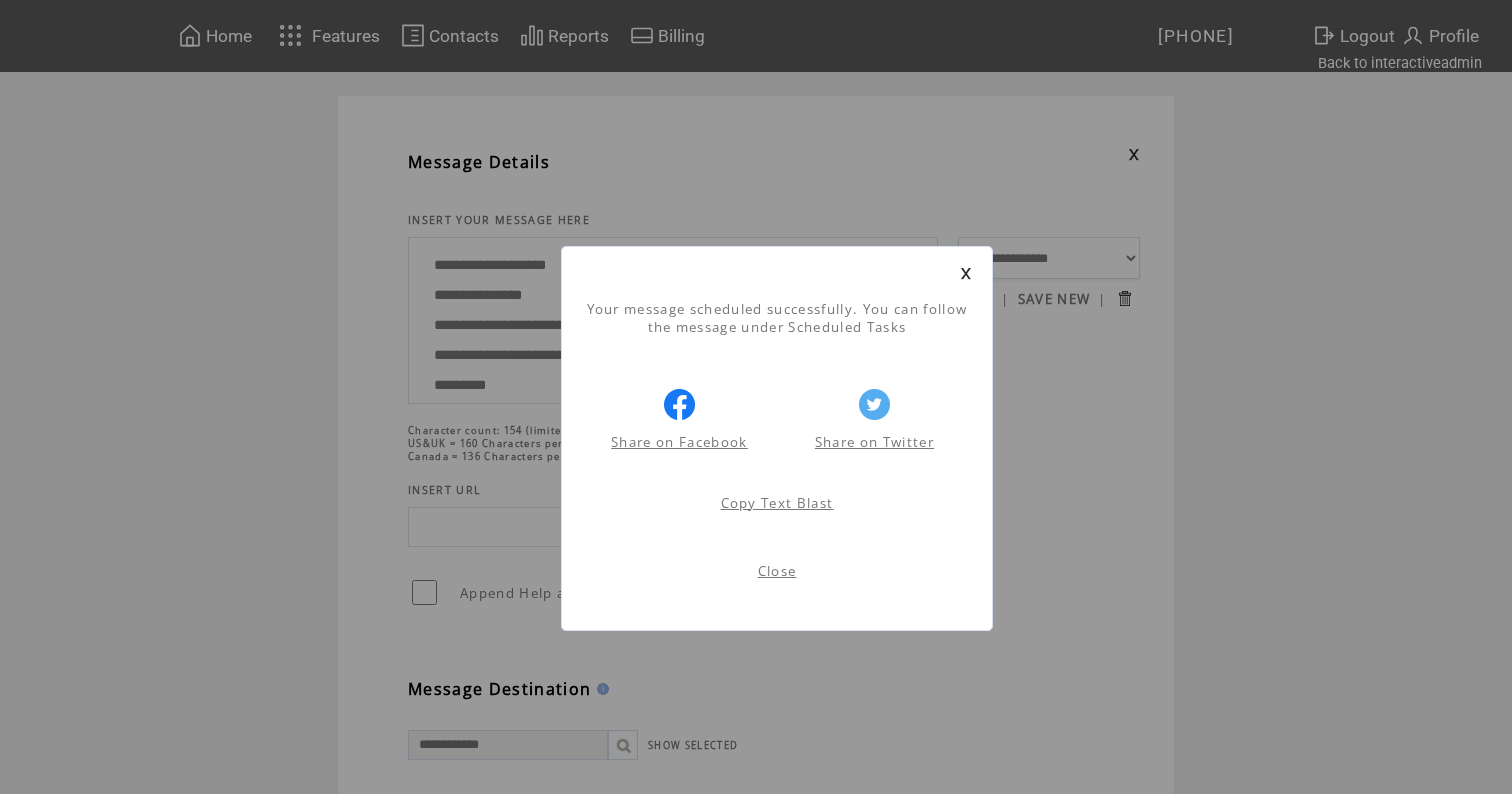 click at bounding box center [966, 273] 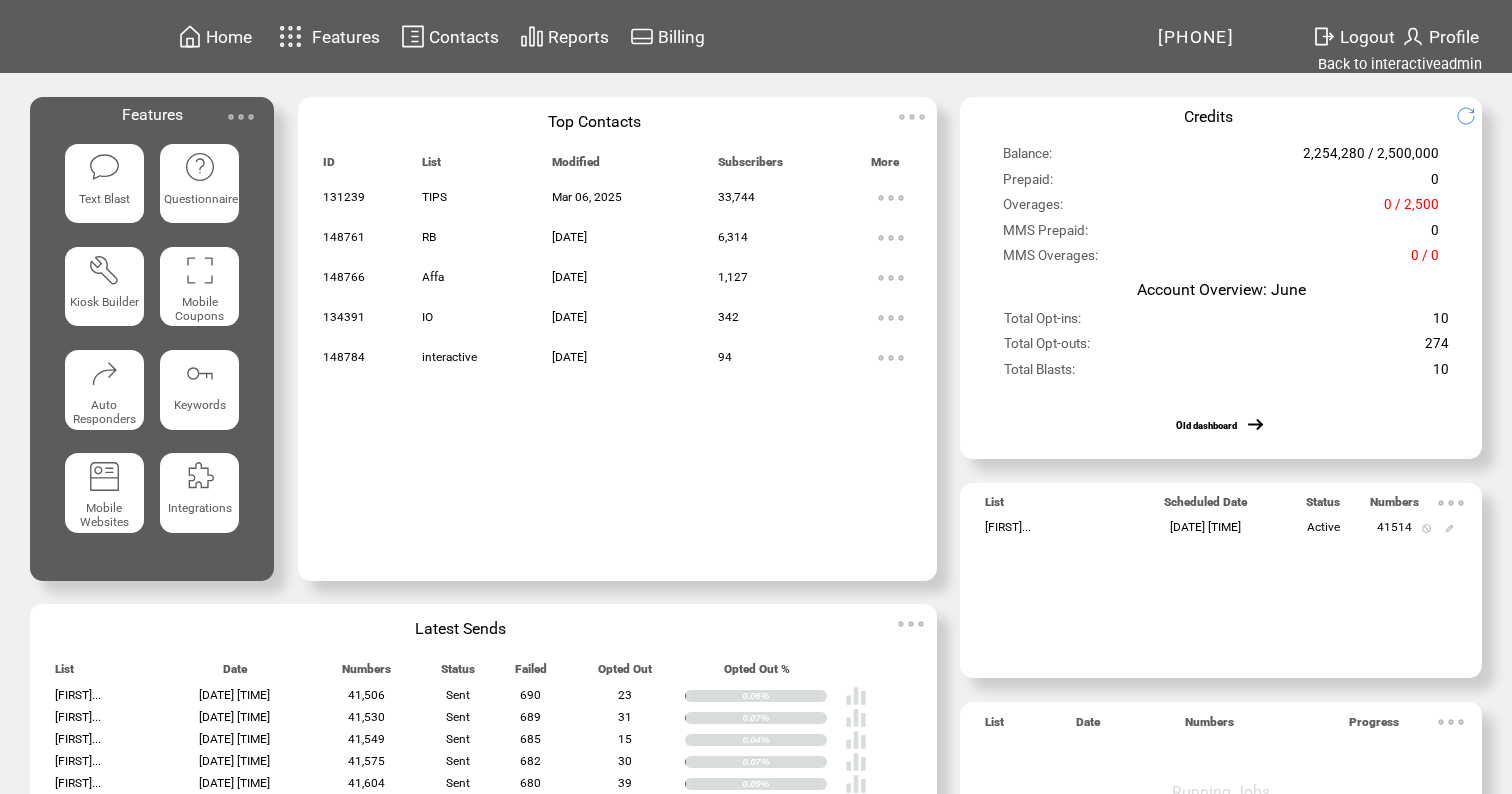 scroll, scrollTop: 0, scrollLeft: 0, axis: both 